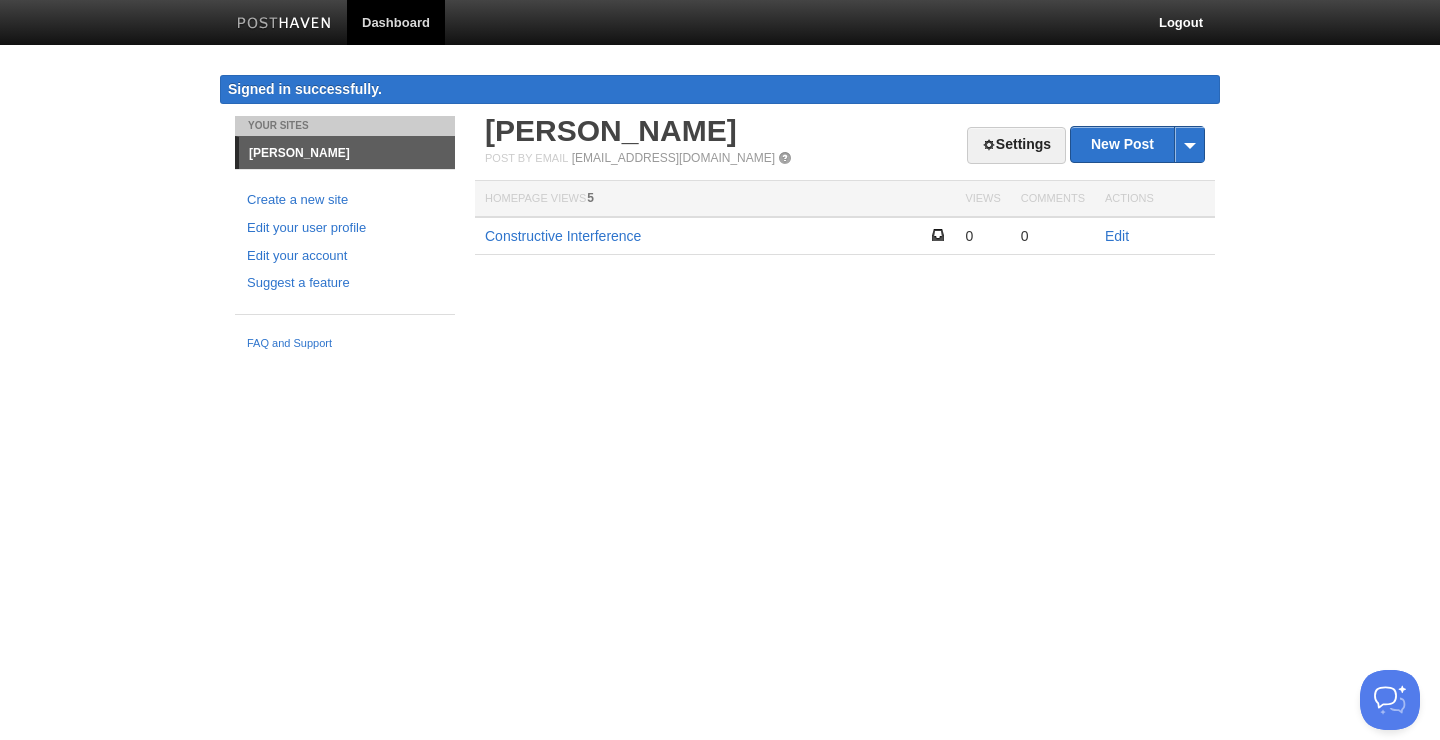 scroll, scrollTop: 0, scrollLeft: 0, axis: both 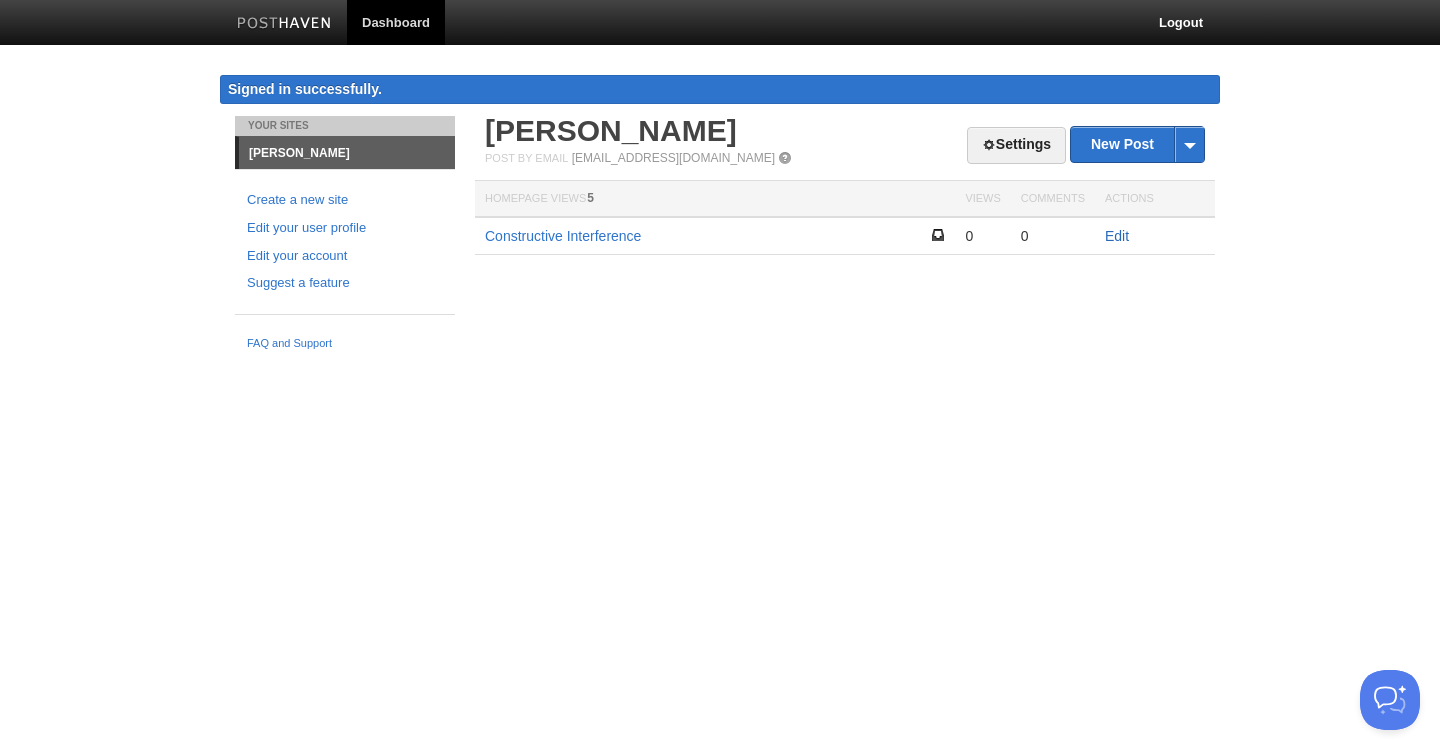 click on "Edit" at bounding box center (1117, 236) 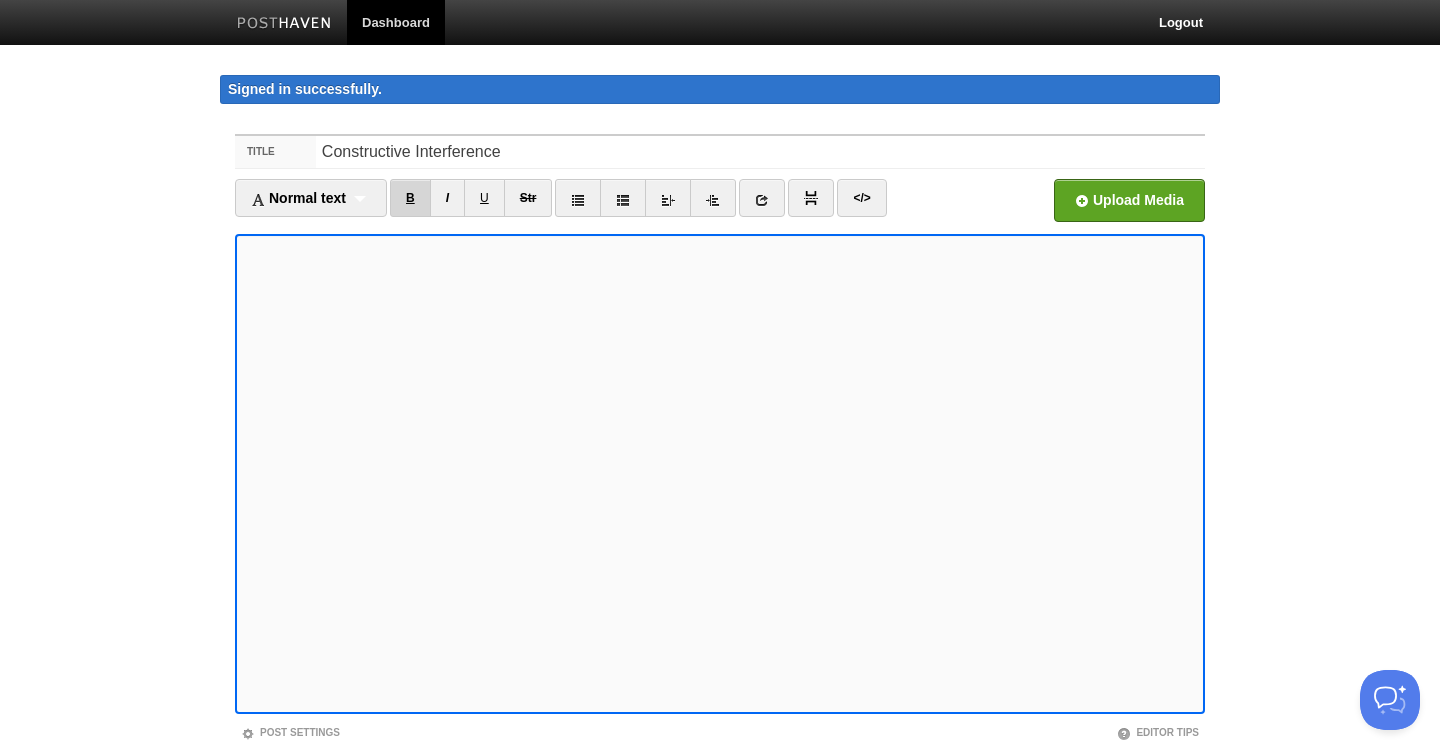 click on "B" at bounding box center (410, 198) 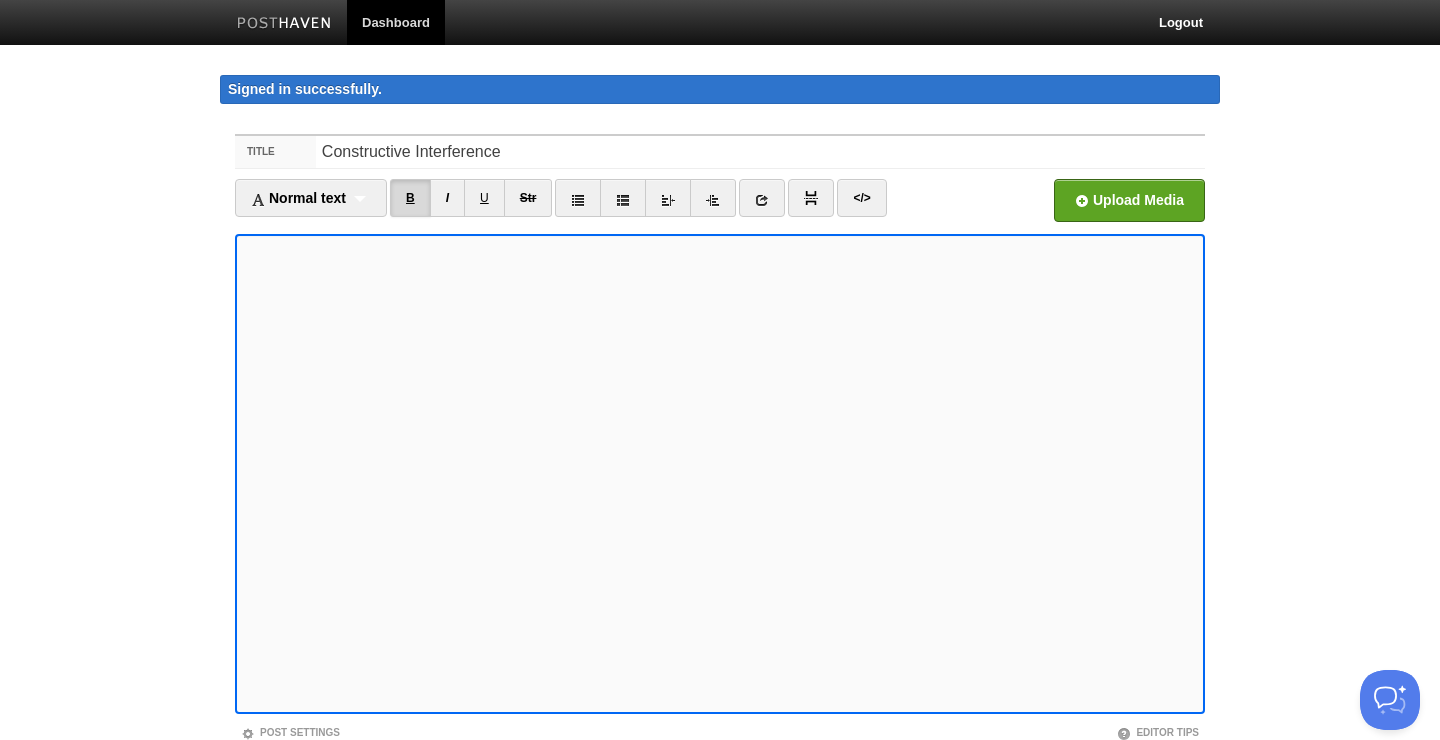 click on "B" at bounding box center [410, 198] 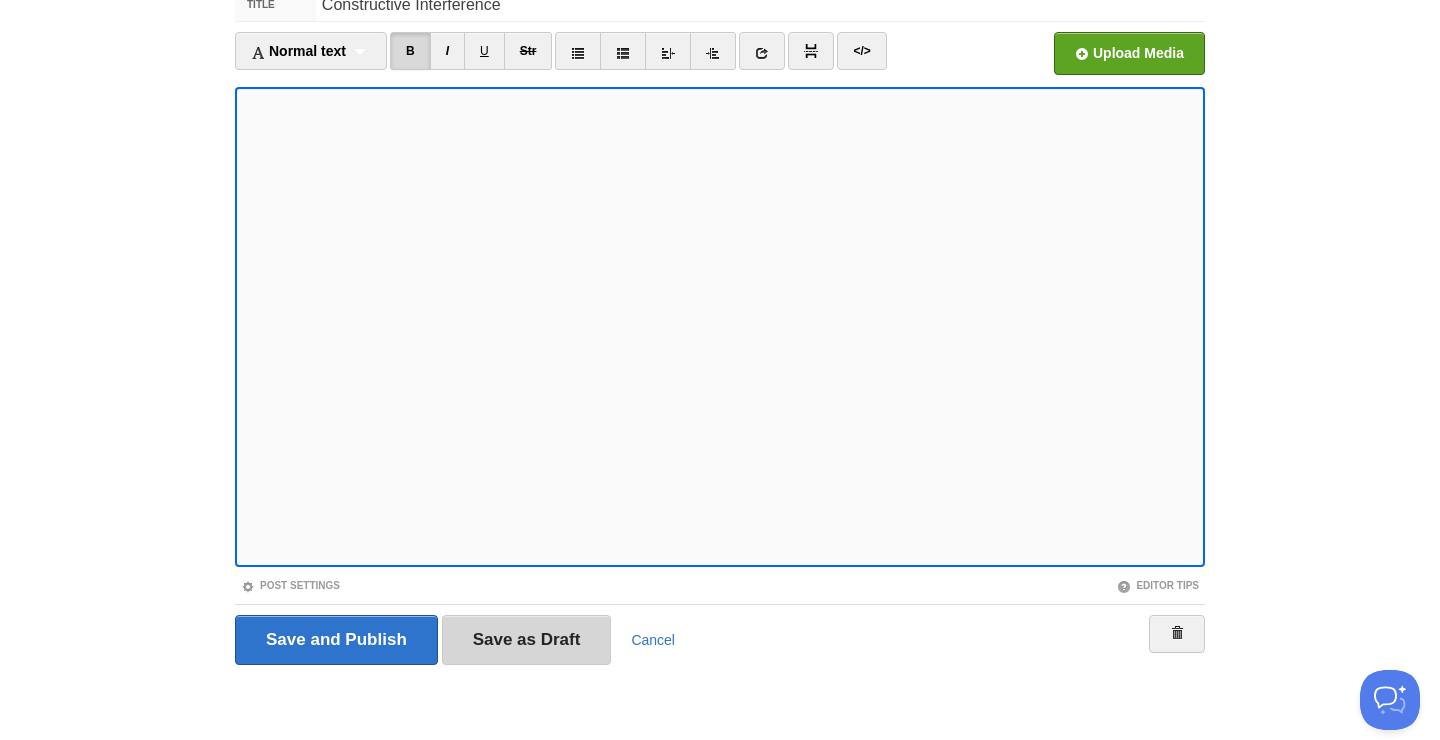 scroll, scrollTop: 146, scrollLeft: 0, axis: vertical 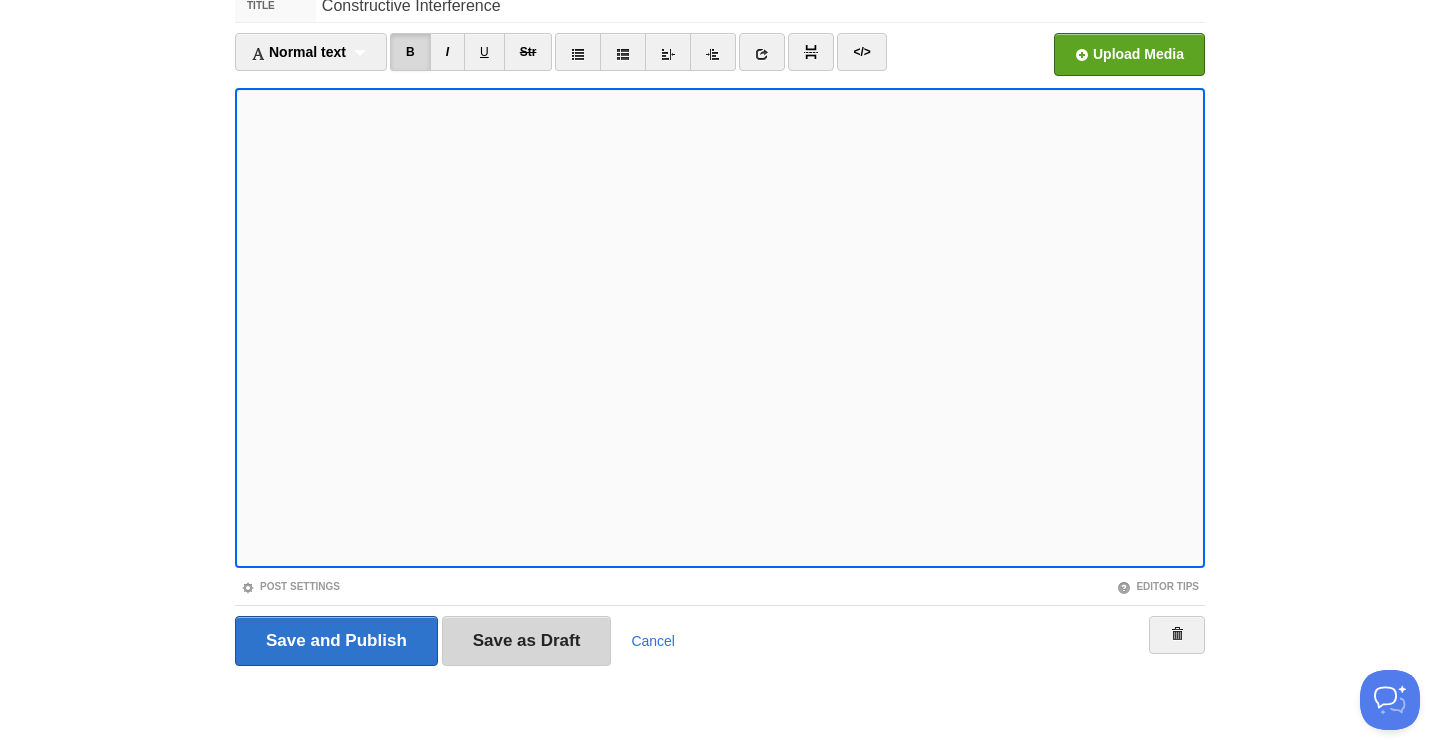 click on "Save as Draft" at bounding box center [527, 641] 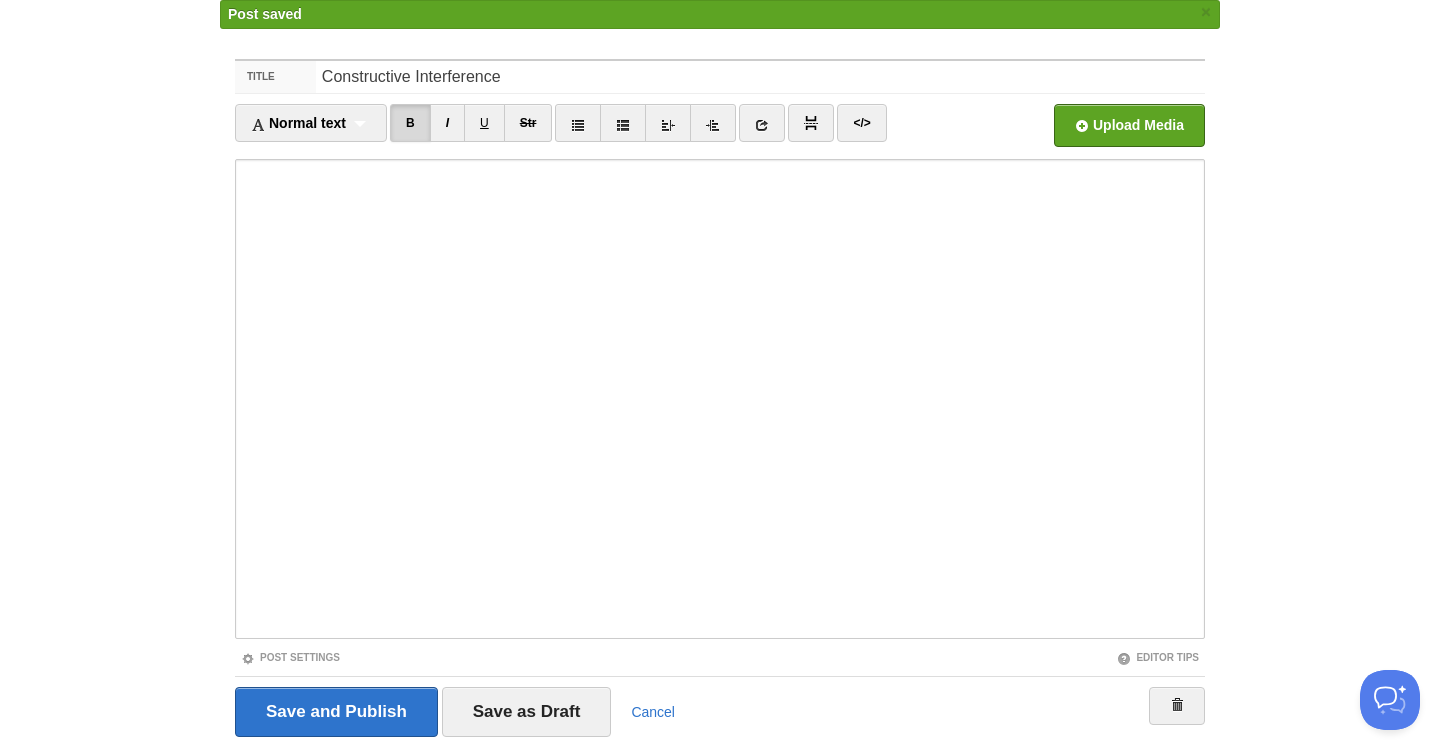 scroll, scrollTop: 0, scrollLeft: 0, axis: both 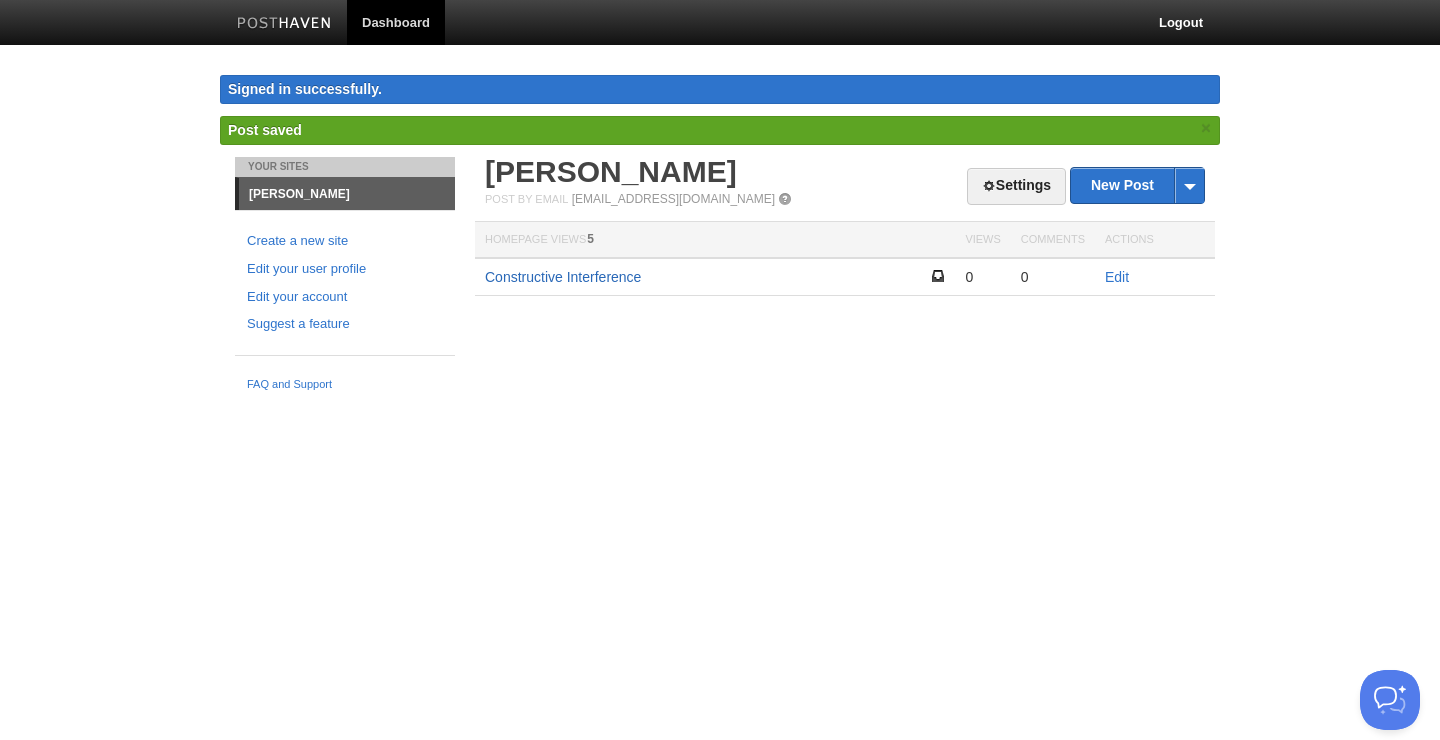 click on "Constructive Interference" at bounding box center [563, 277] 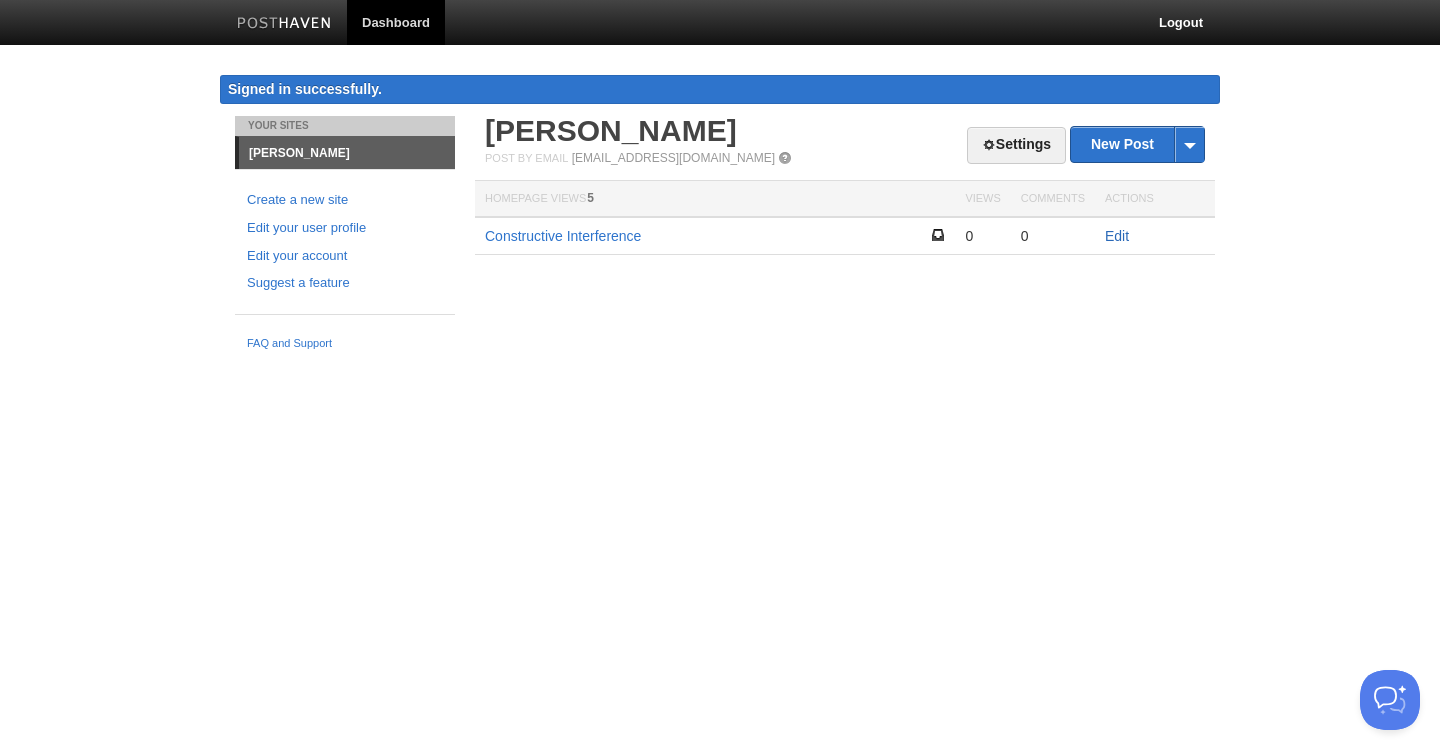 click on "Edit" at bounding box center [1117, 236] 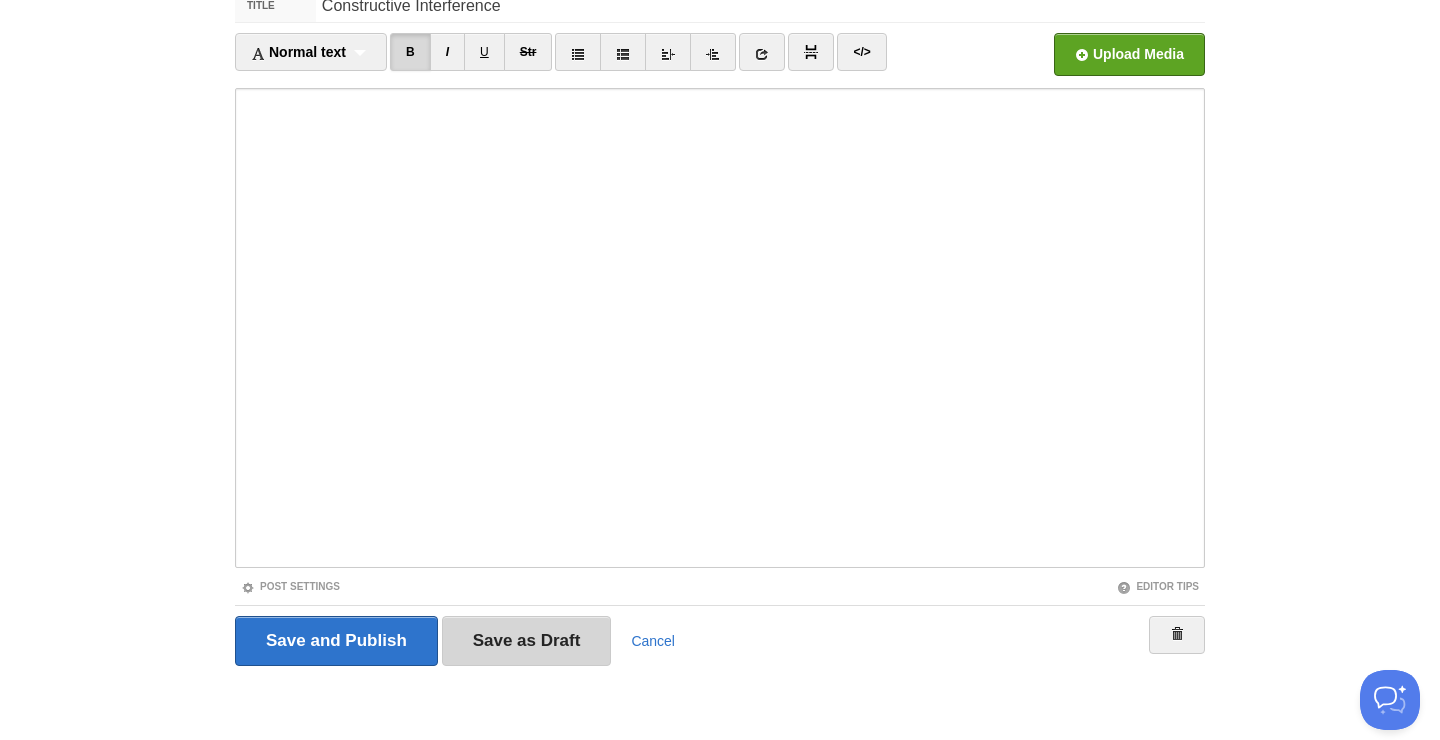 click on "Save as Draft" at bounding box center (527, 641) 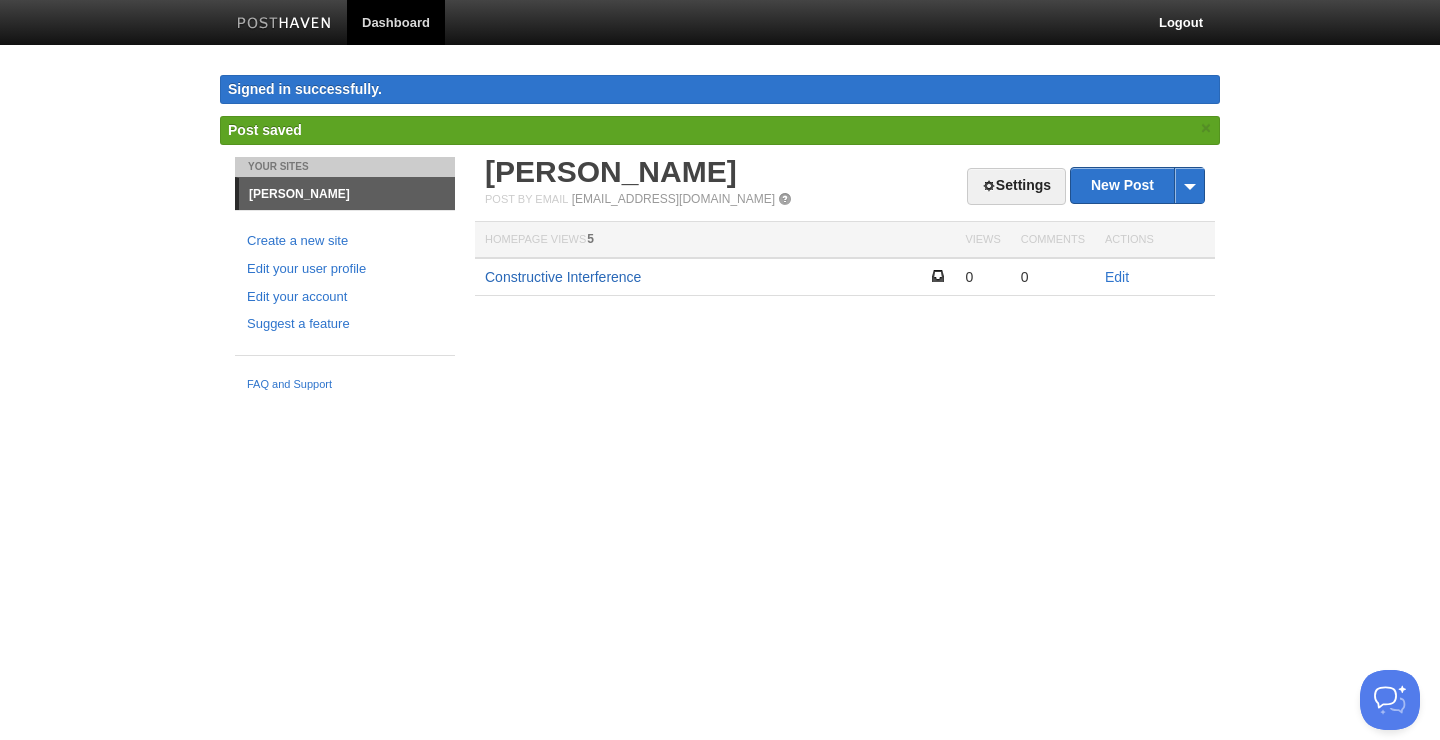 scroll, scrollTop: 0, scrollLeft: 0, axis: both 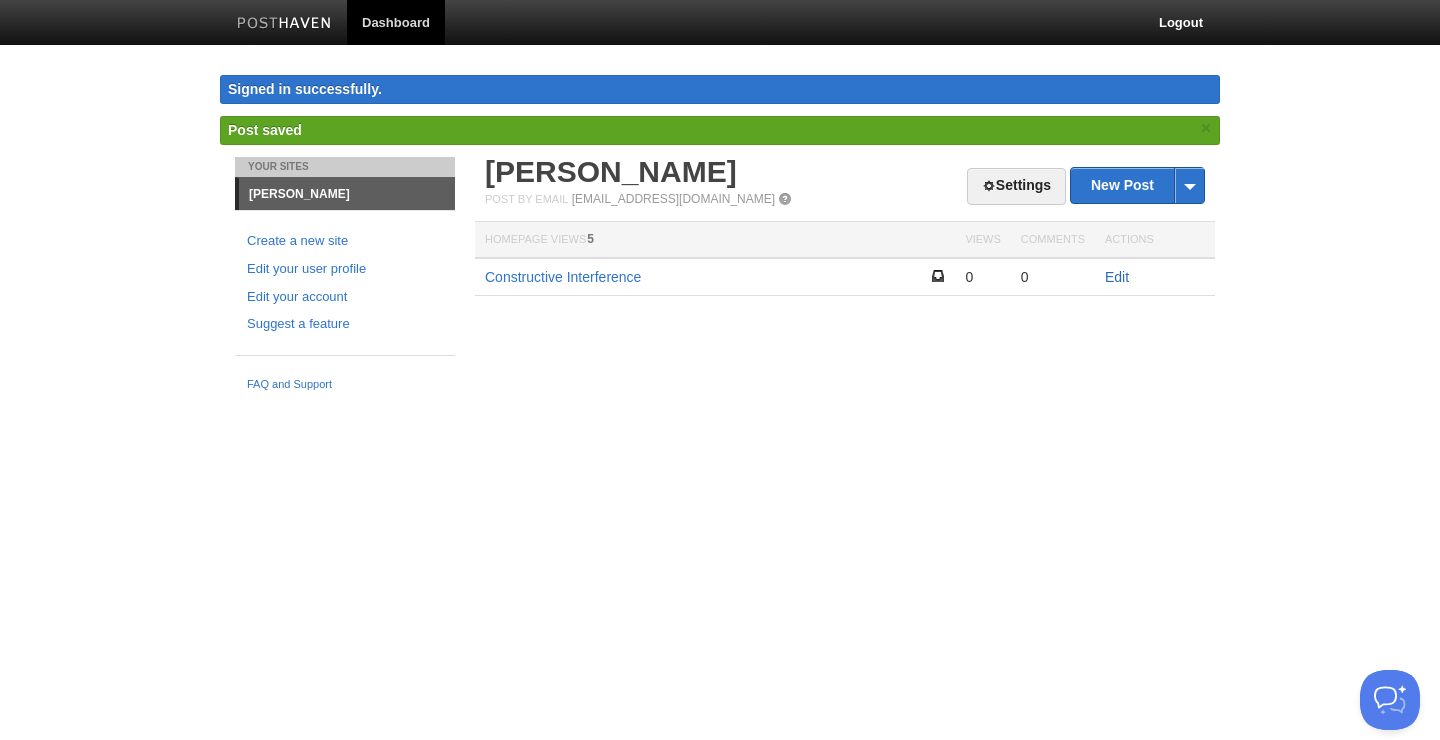 click on "Edit" at bounding box center [1117, 277] 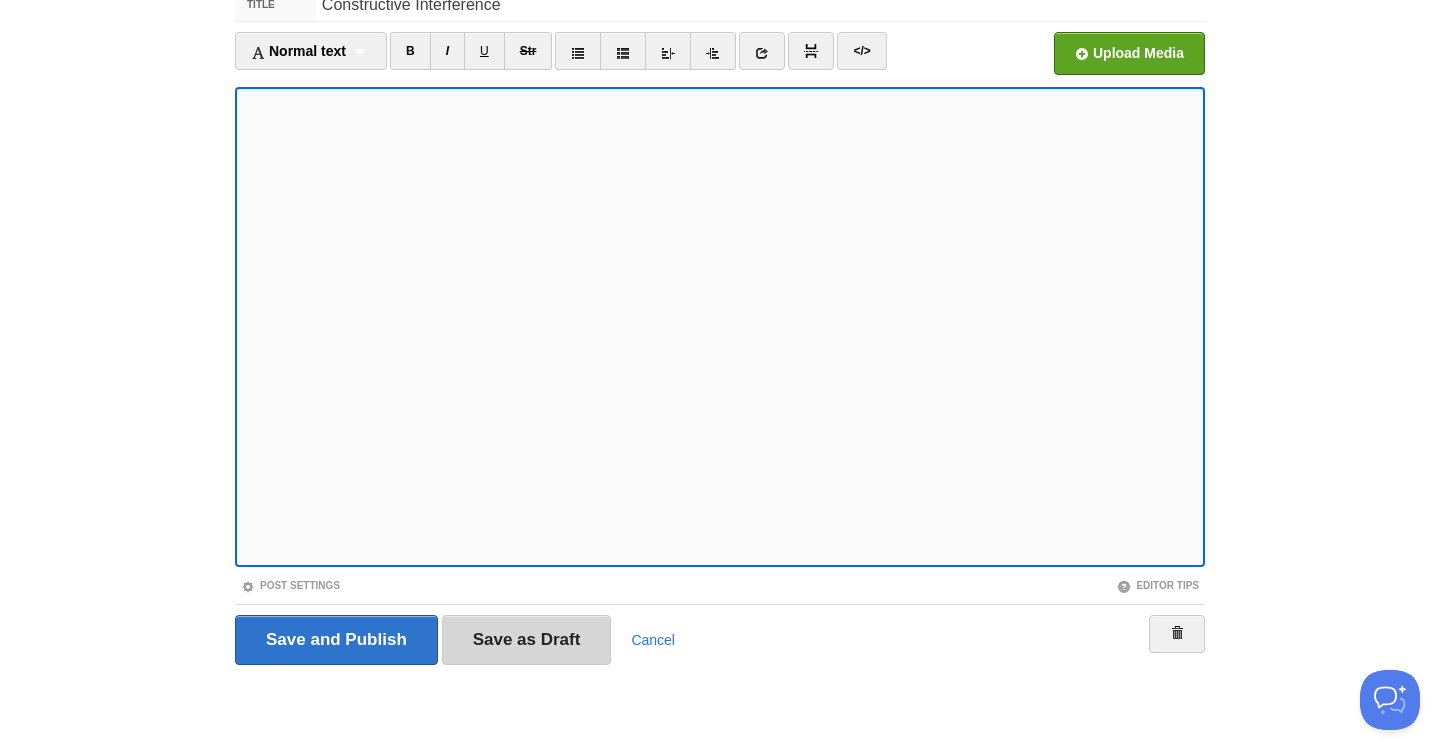 scroll, scrollTop: 146, scrollLeft: 0, axis: vertical 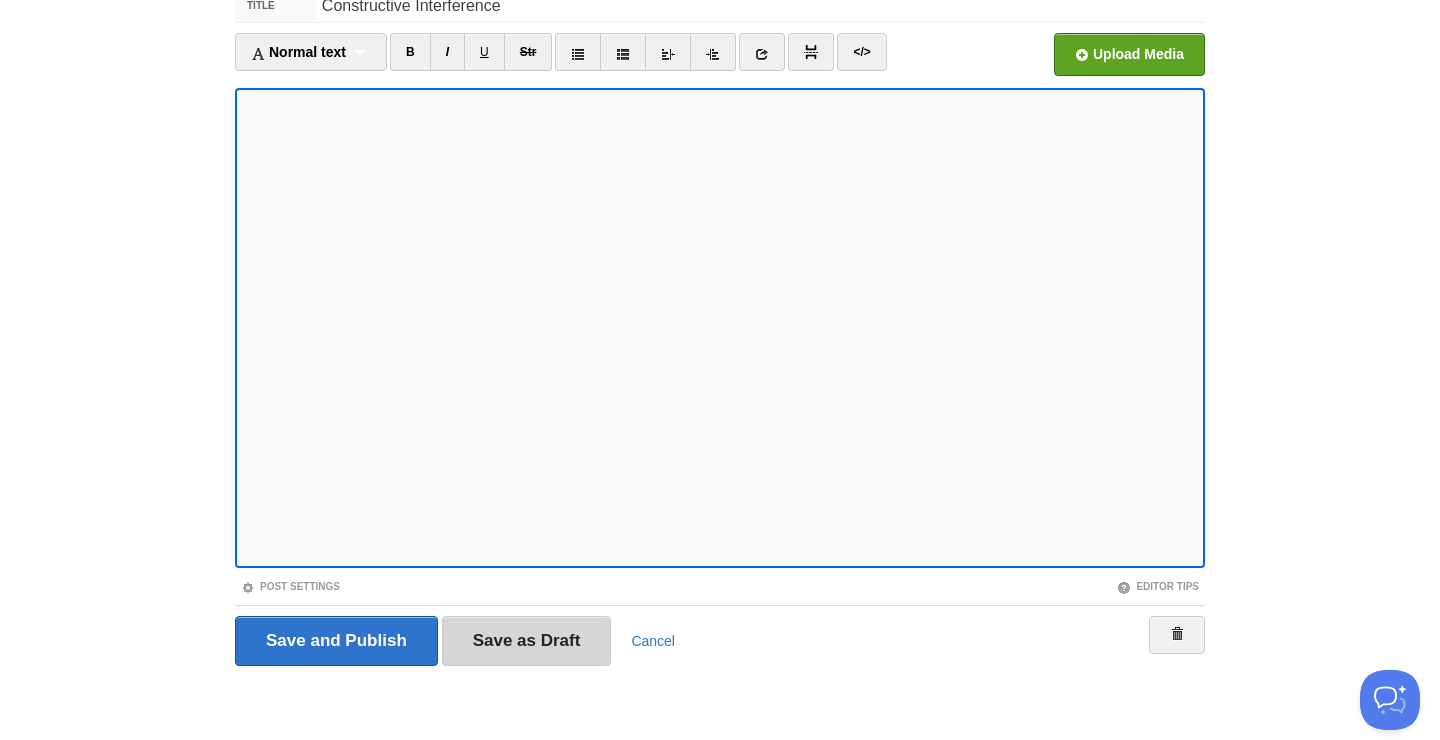 click on "Save as Draft" at bounding box center (527, 641) 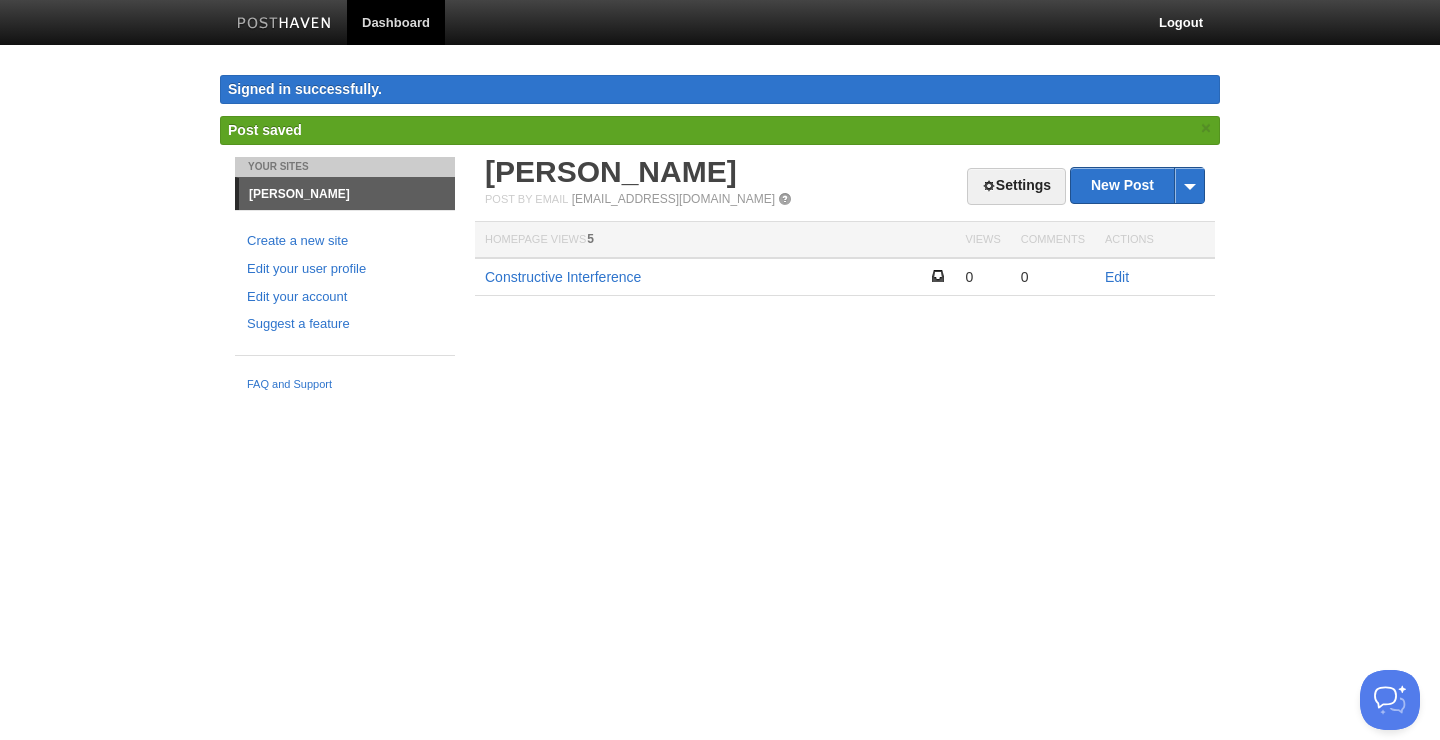 scroll, scrollTop: 0, scrollLeft: 0, axis: both 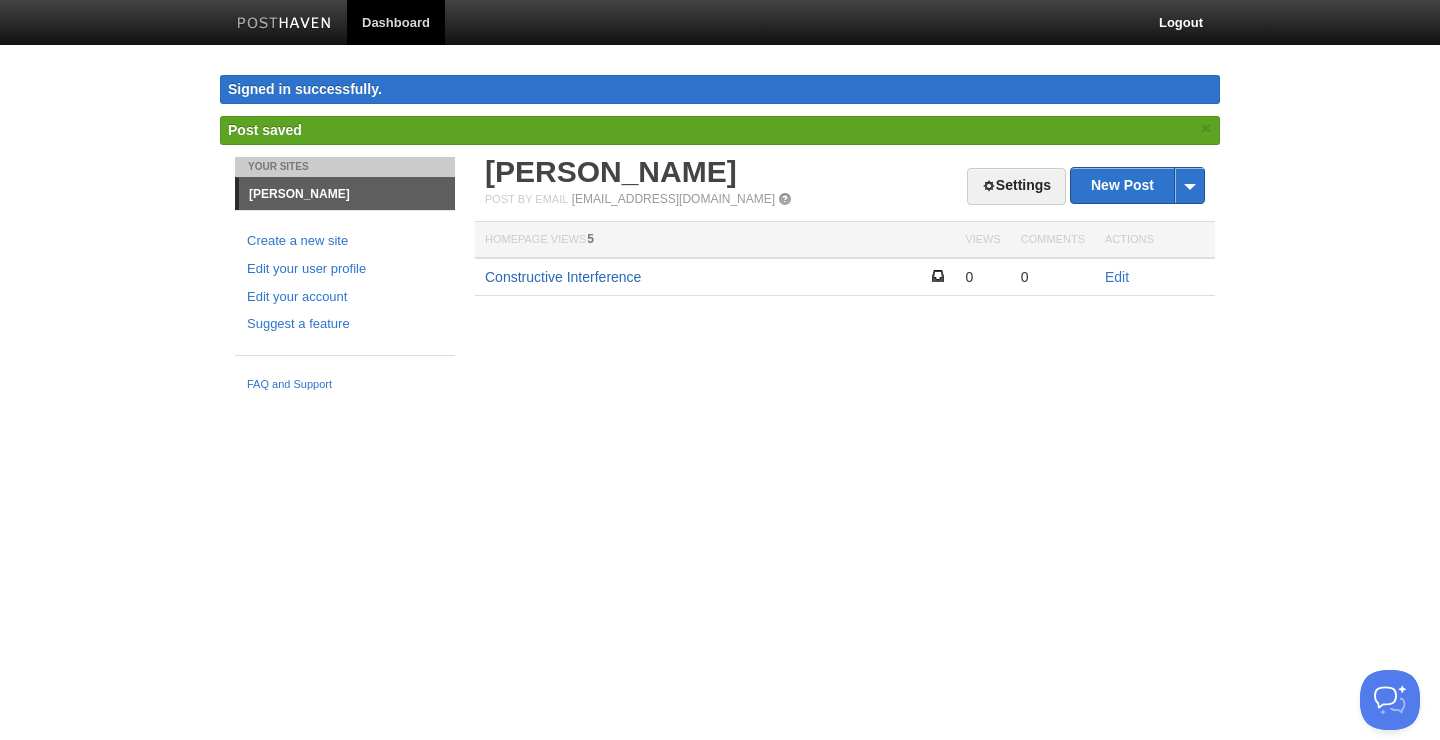 click on "Constructive Interference" at bounding box center [563, 277] 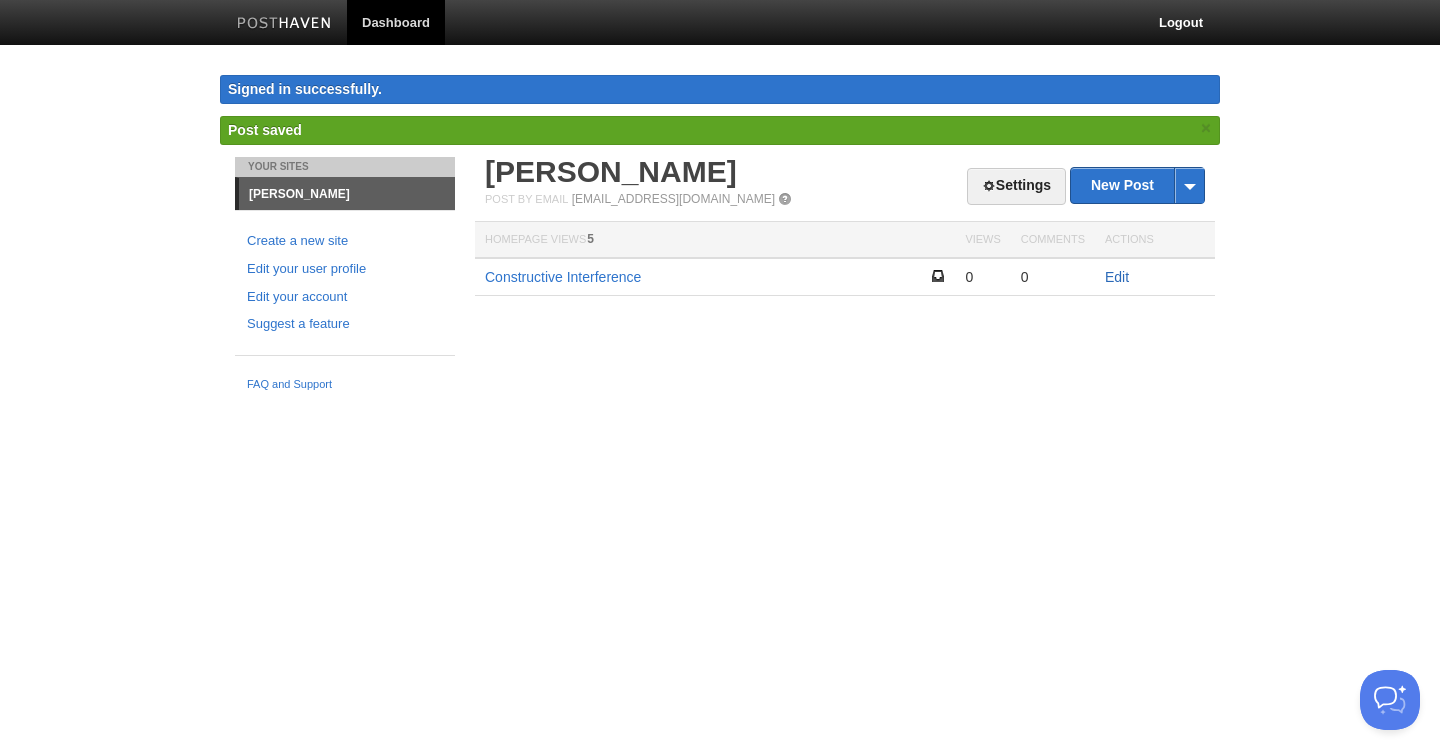 click on "Edit" at bounding box center (1117, 277) 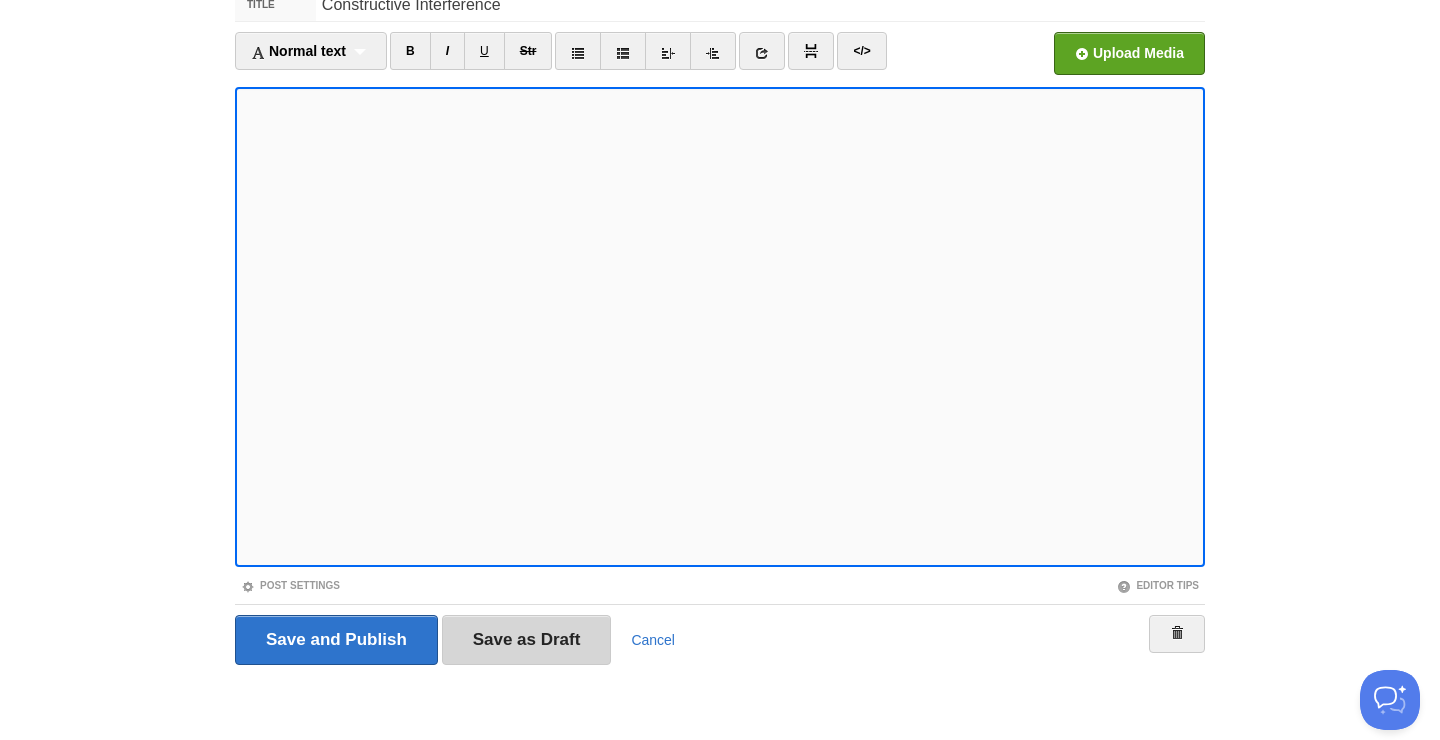 scroll, scrollTop: 146, scrollLeft: 0, axis: vertical 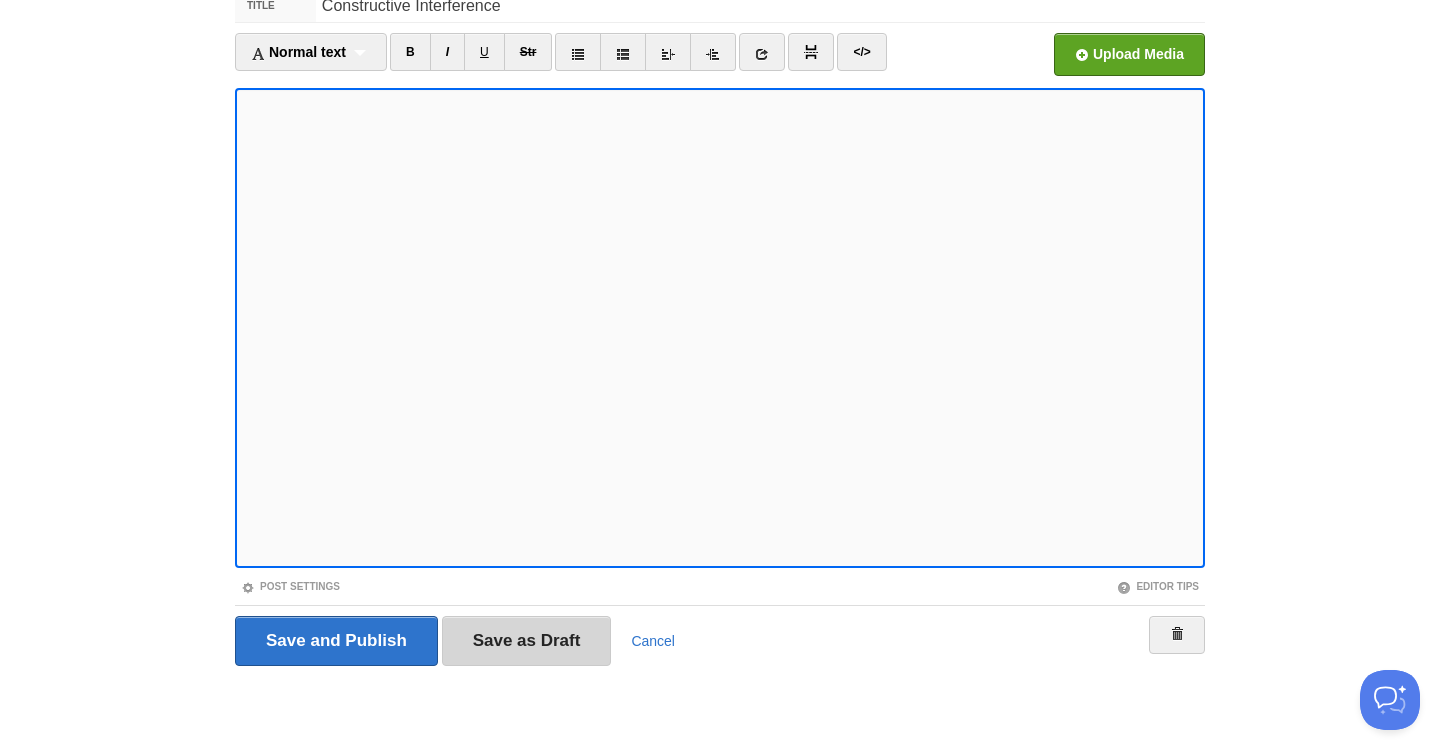 click on "Save as Draft" at bounding box center (527, 641) 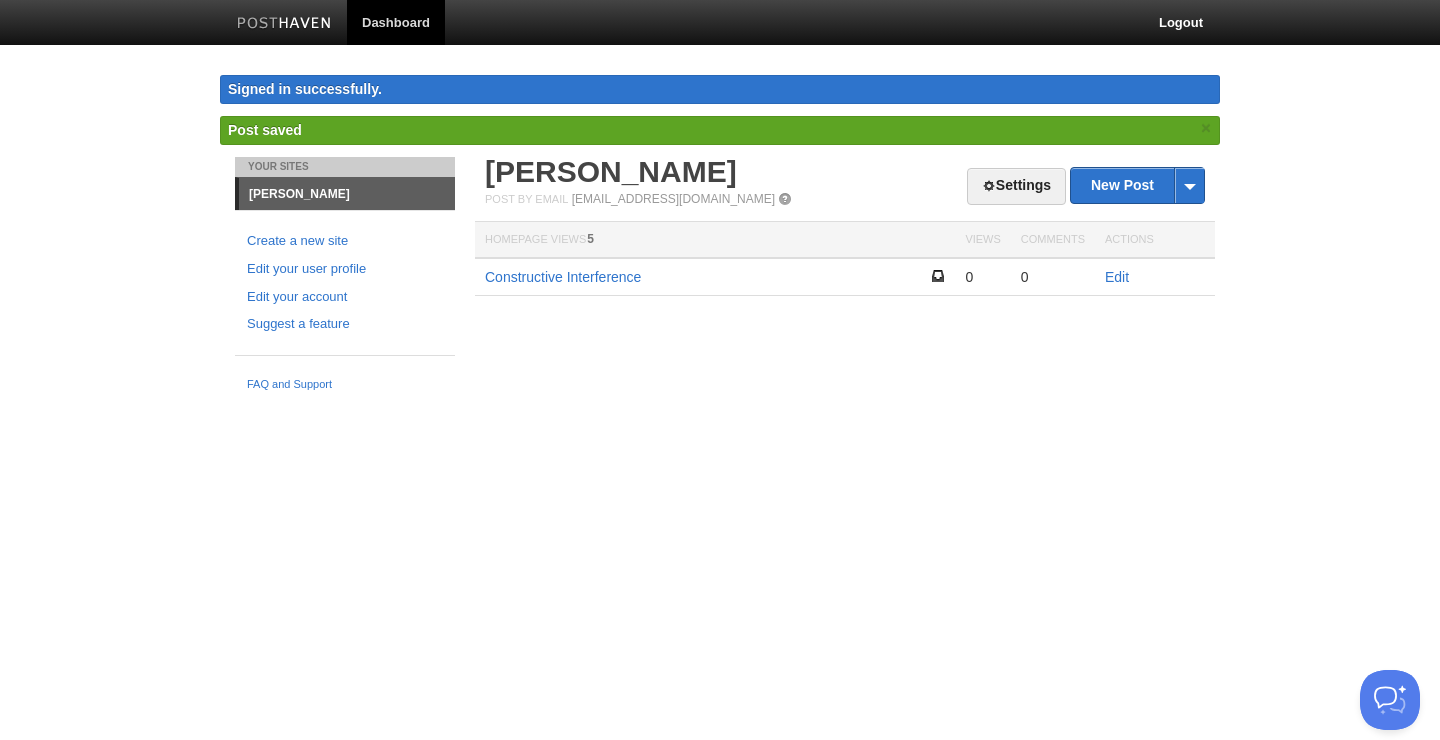 scroll, scrollTop: 0, scrollLeft: 0, axis: both 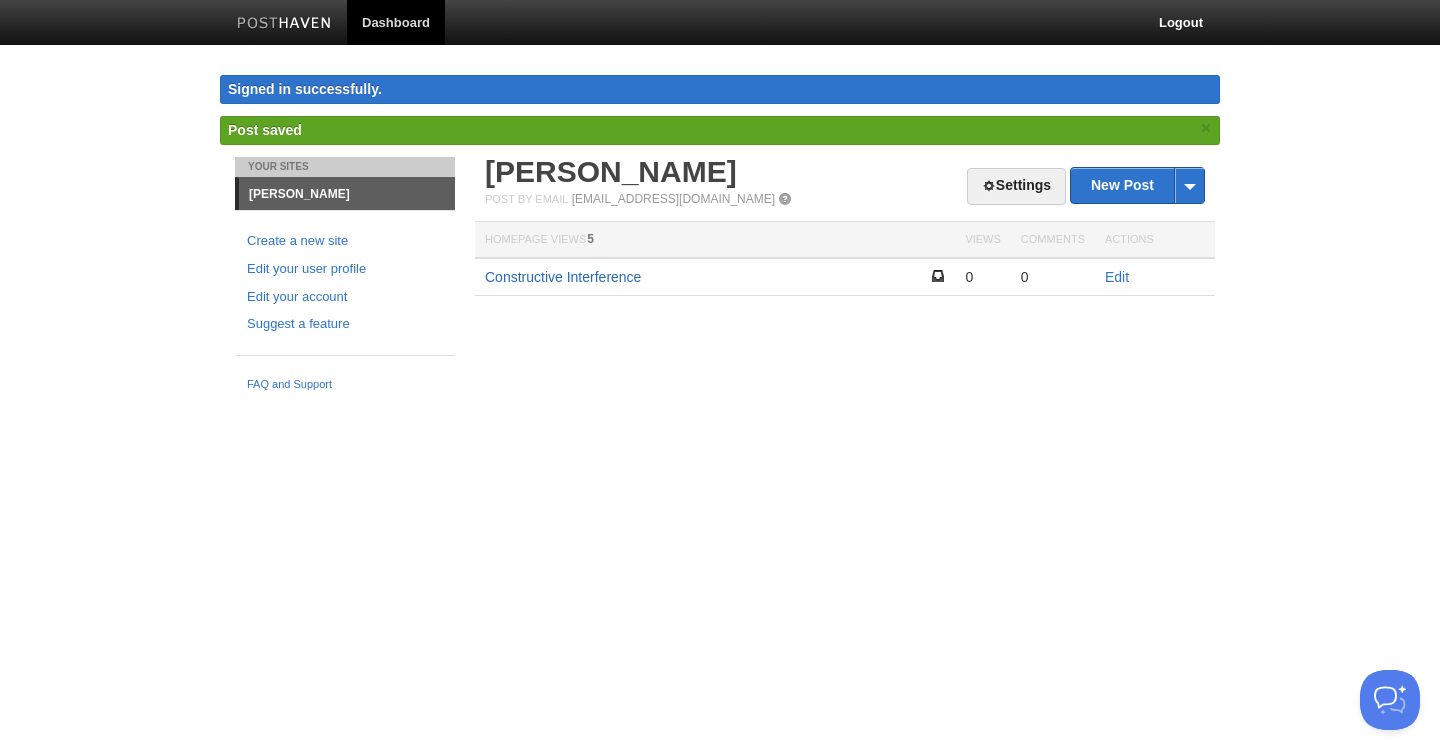 click on "Constructive Interference" at bounding box center (563, 277) 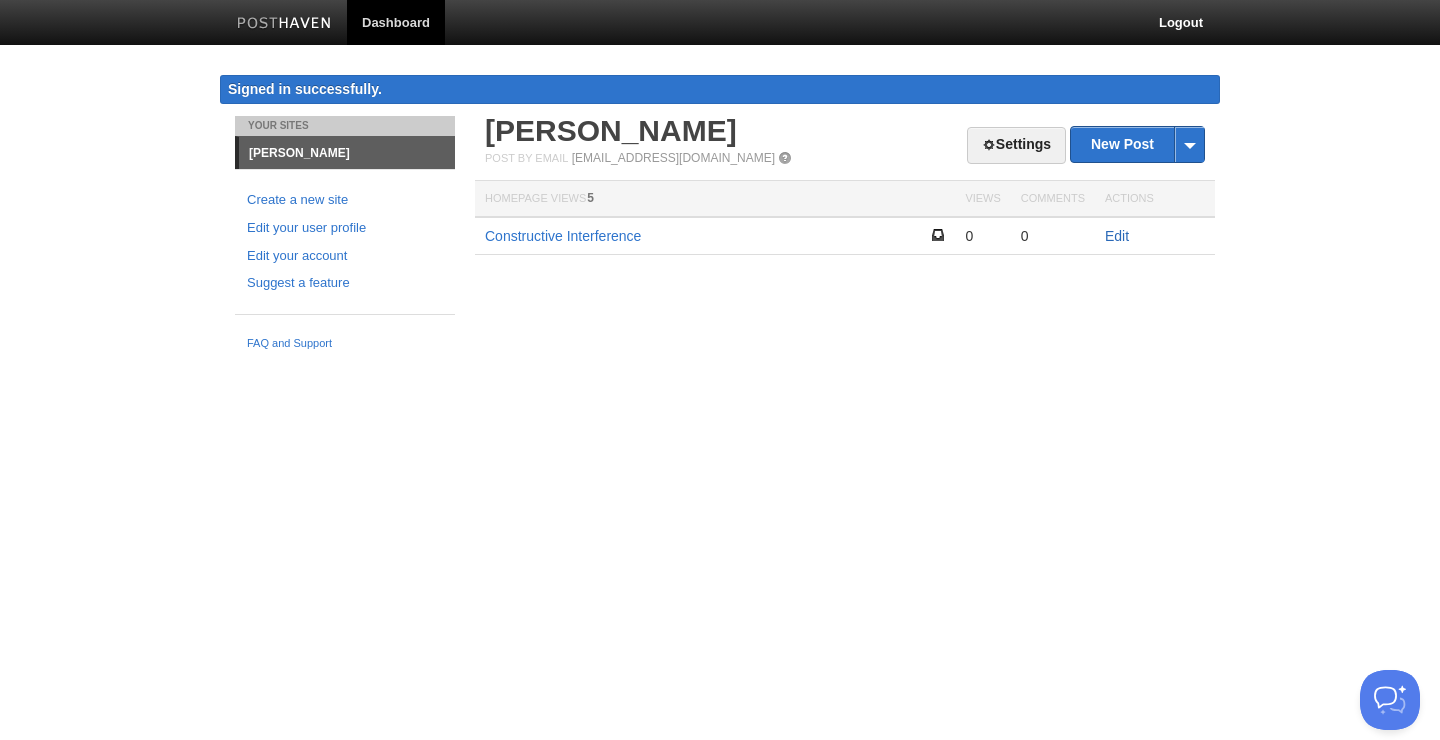 click on "Edit" at bounding box center [1117, 236] 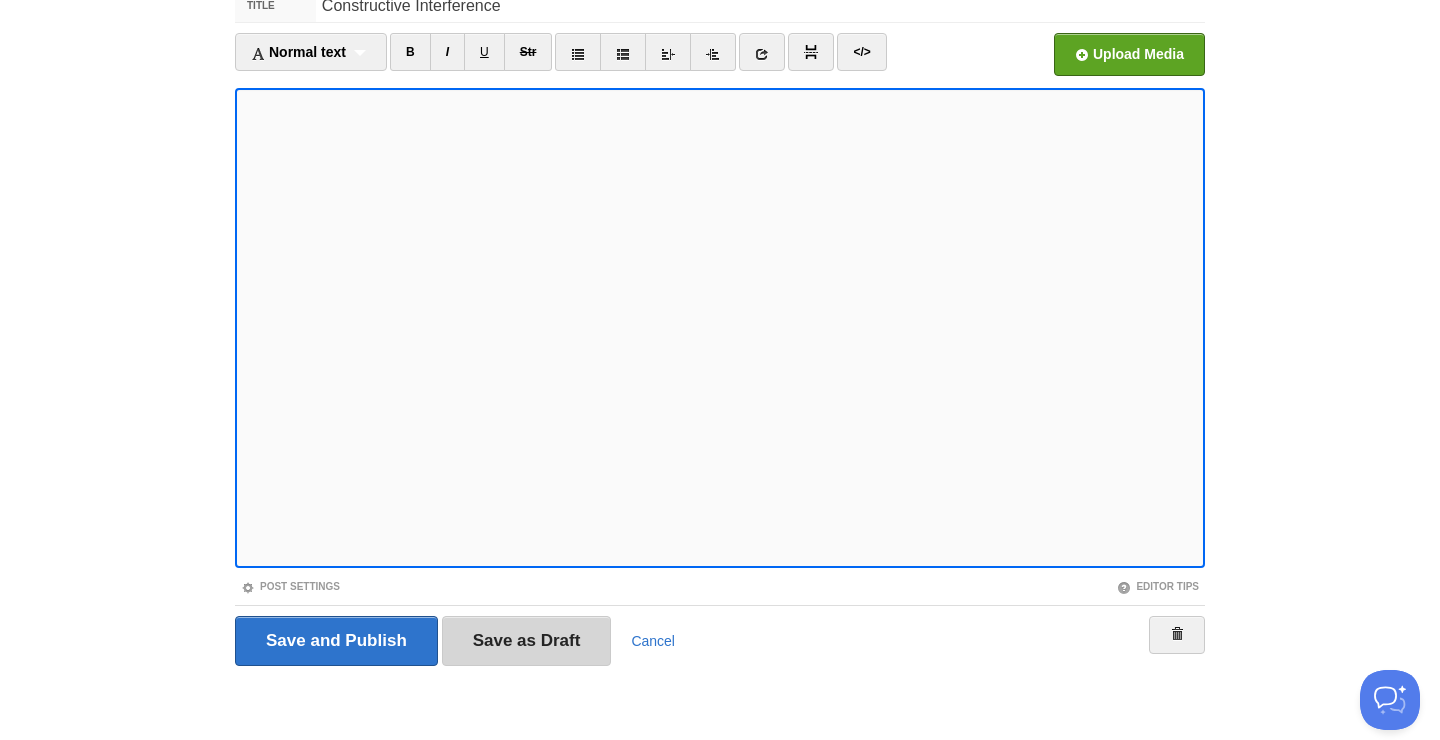 click on "Save as Draft" at bounding box center (527, 641) 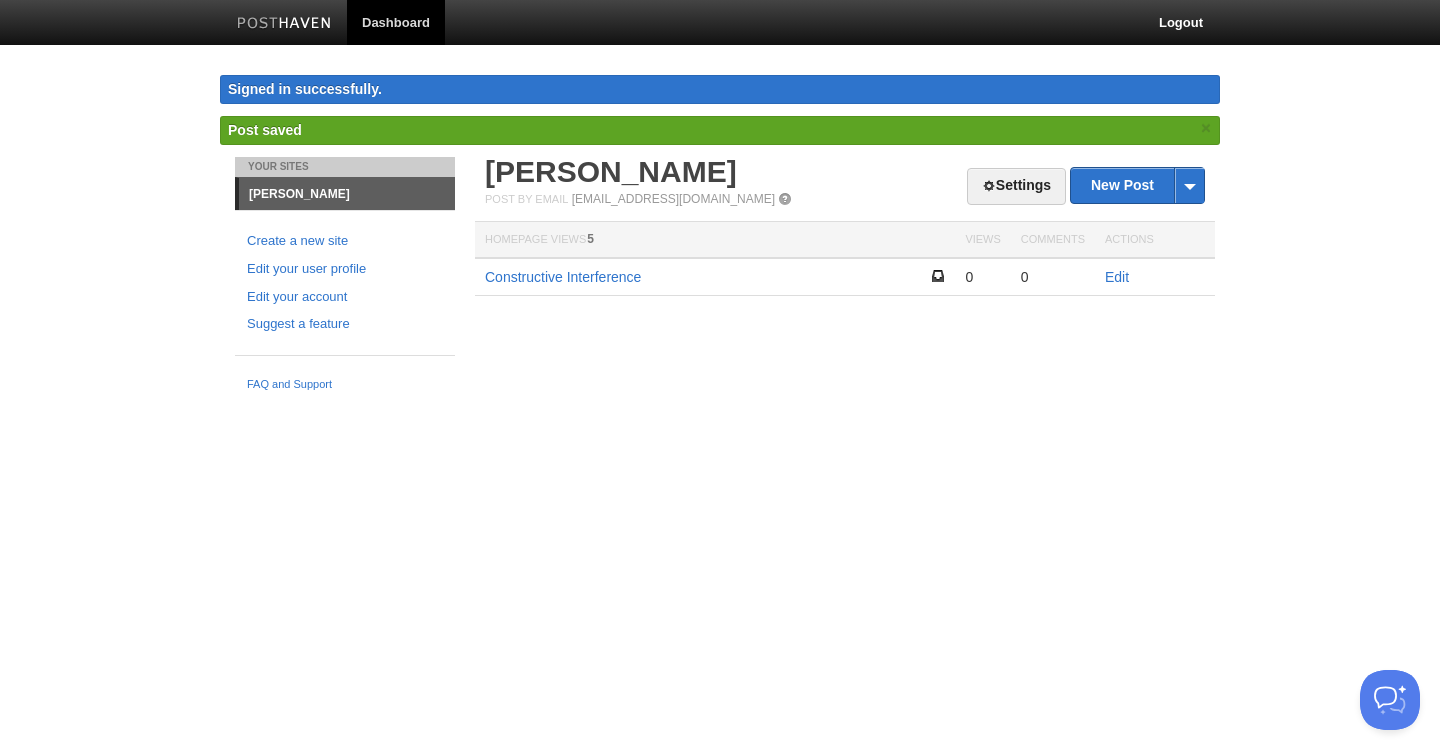 scroll, scrollTop: 0, scrollLeft: 0, axis: both 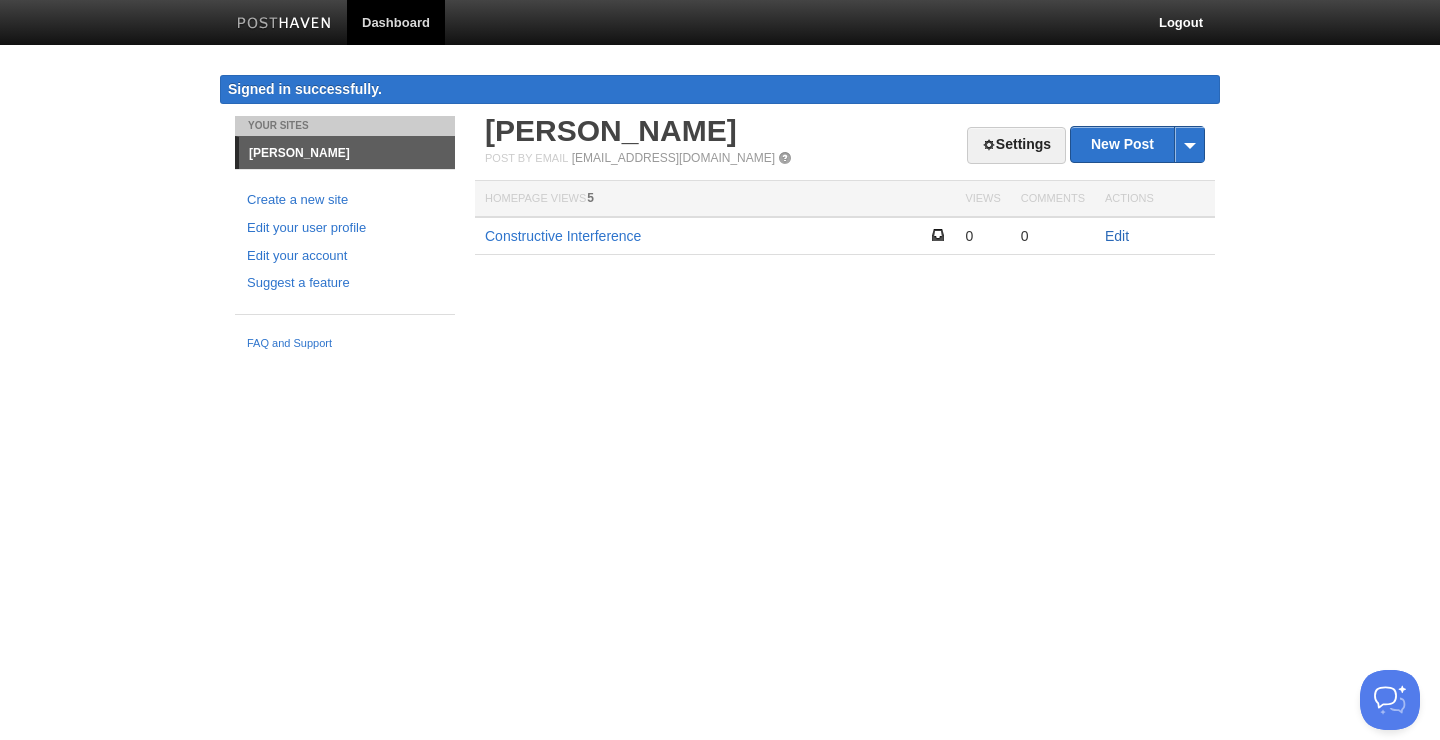 click on "Edit" at bounding box center [1117, 236] 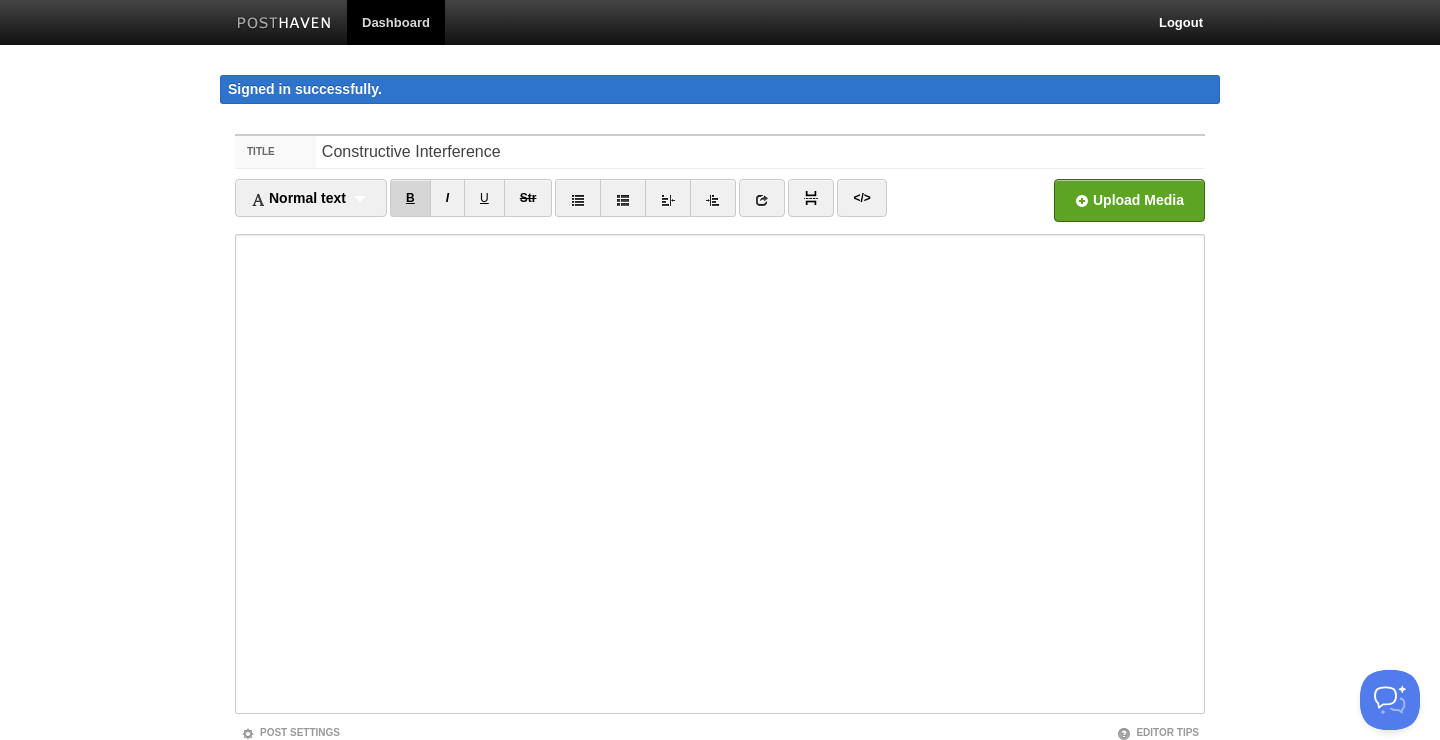 scroll, scrollTop: 0, scrollLeft: 0, axis: both 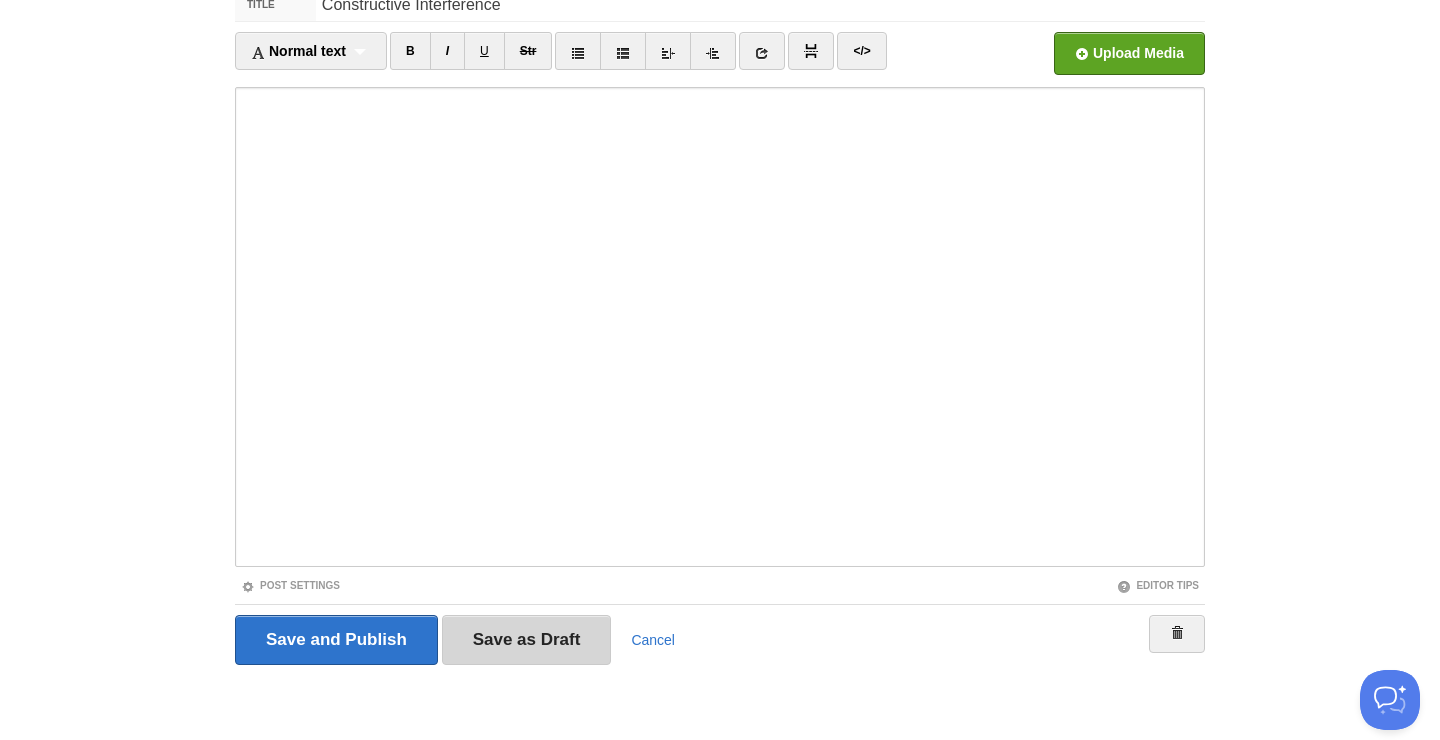 click on "Save as Draft" at bounding box center [527, 640] 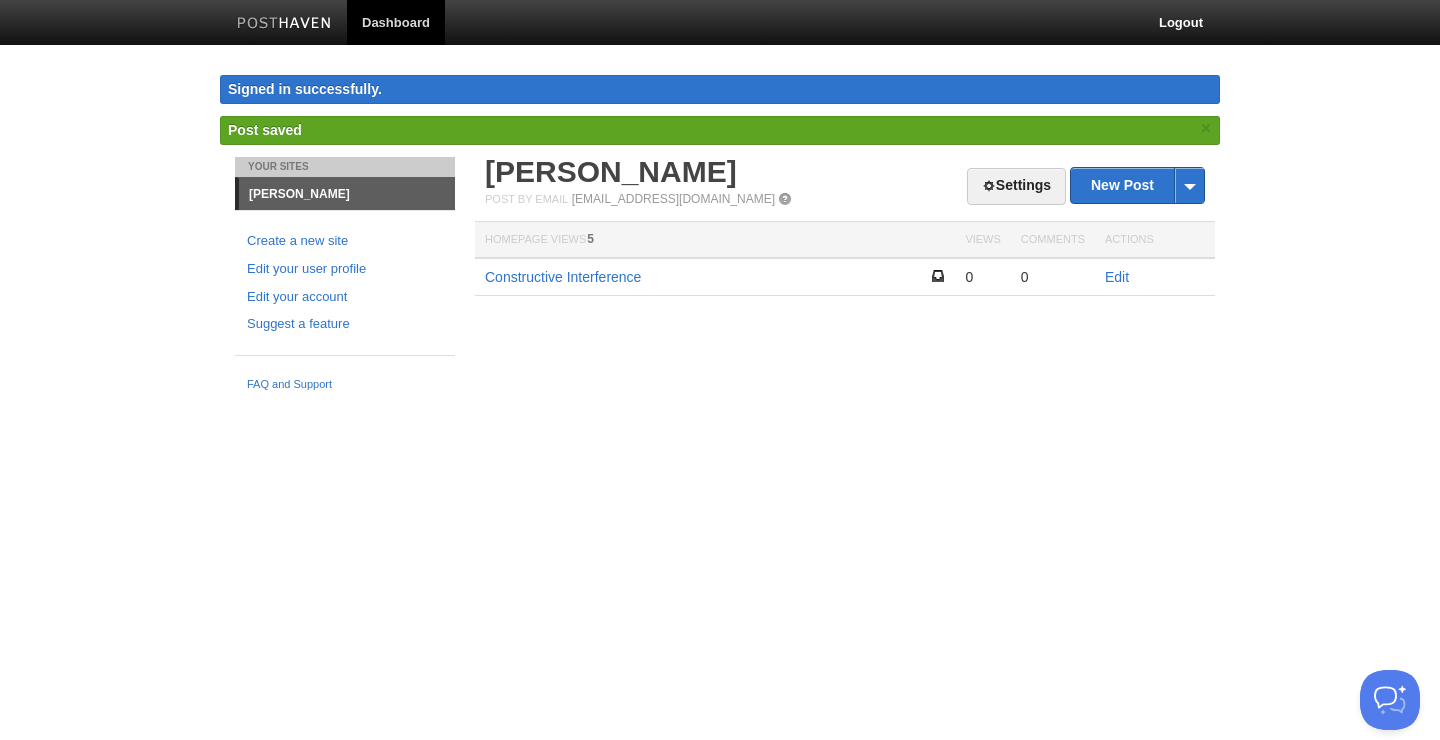 scroll, scrollTop: 187, scrollLeft: 0, axis: vertical 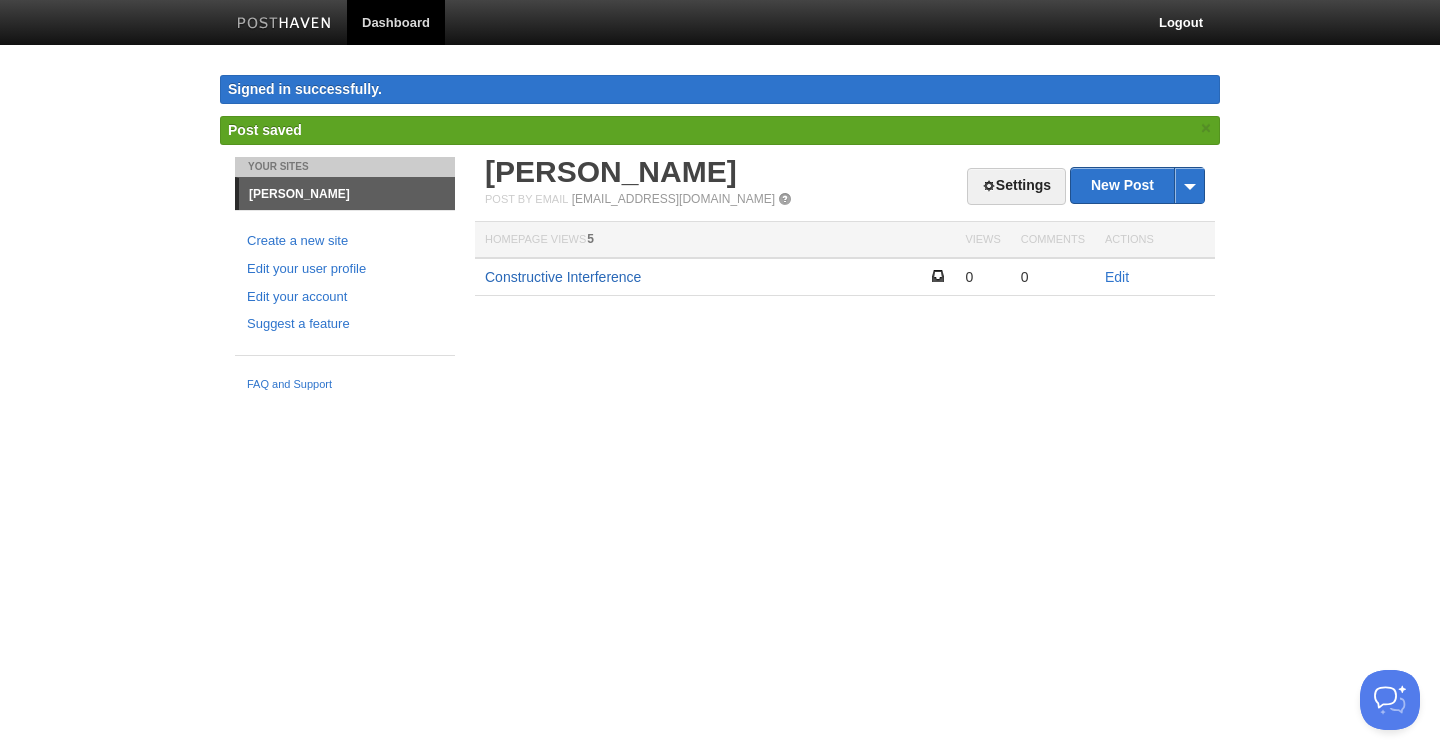click on "Constructive Interference" at bounding box center [563, 277] 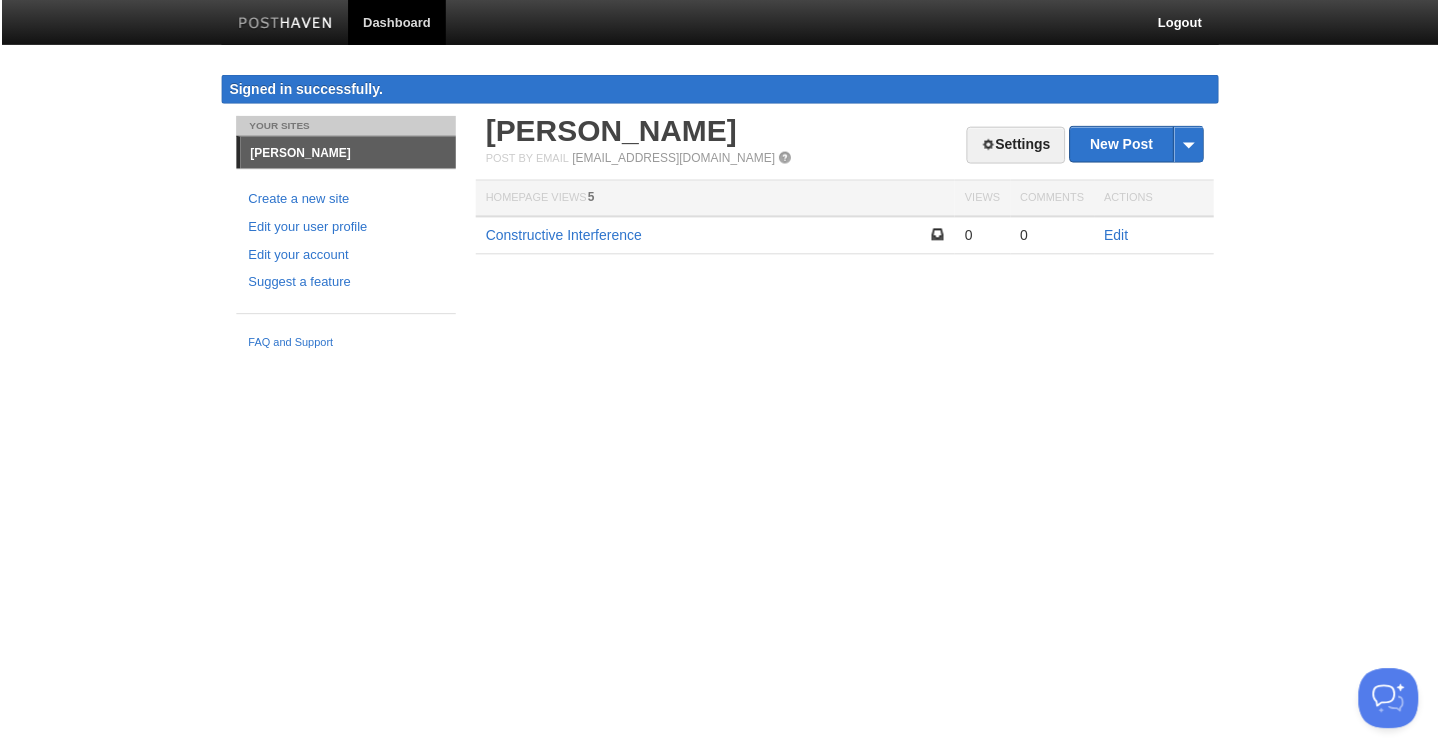 scroll, scrollTop: 0, scrollLeft: 0, axis: both 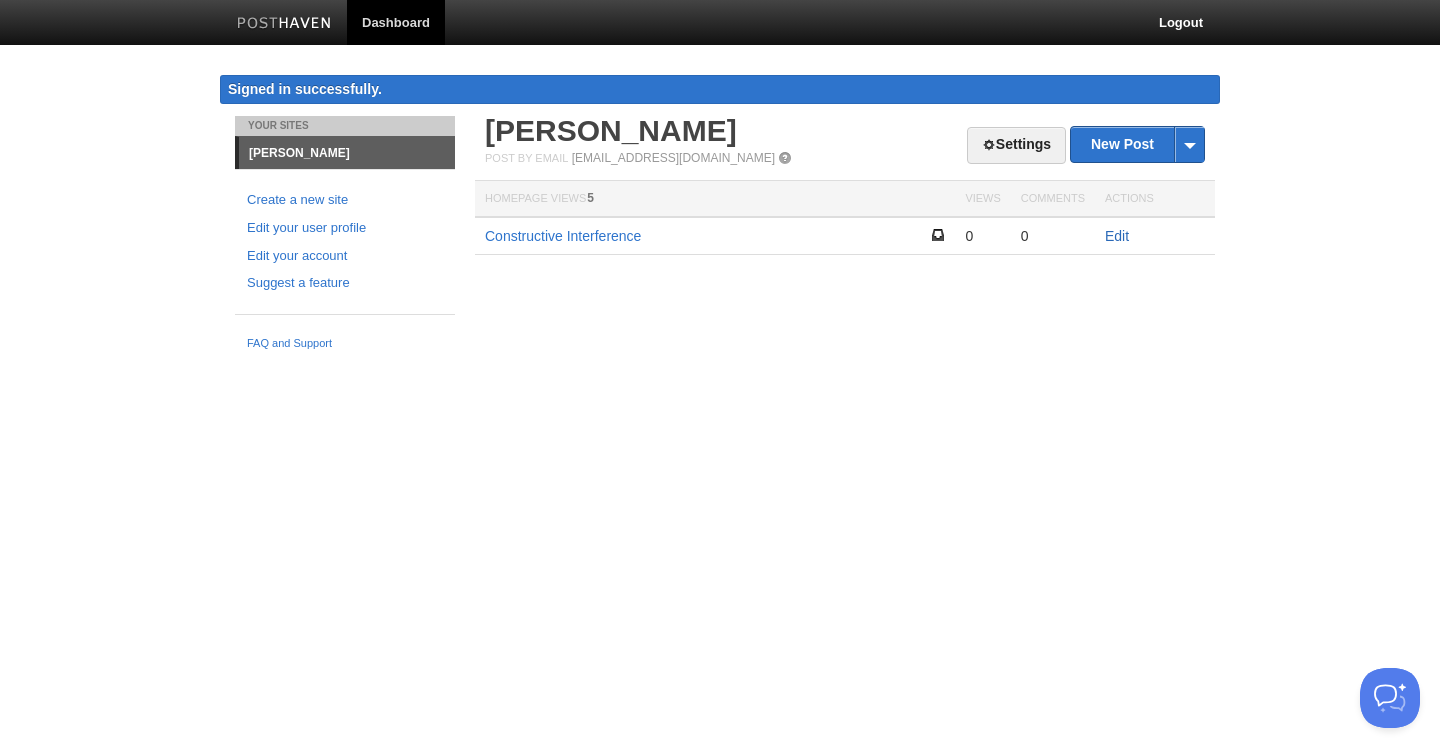 click on "Edit" at bounding box center (1117, 236) 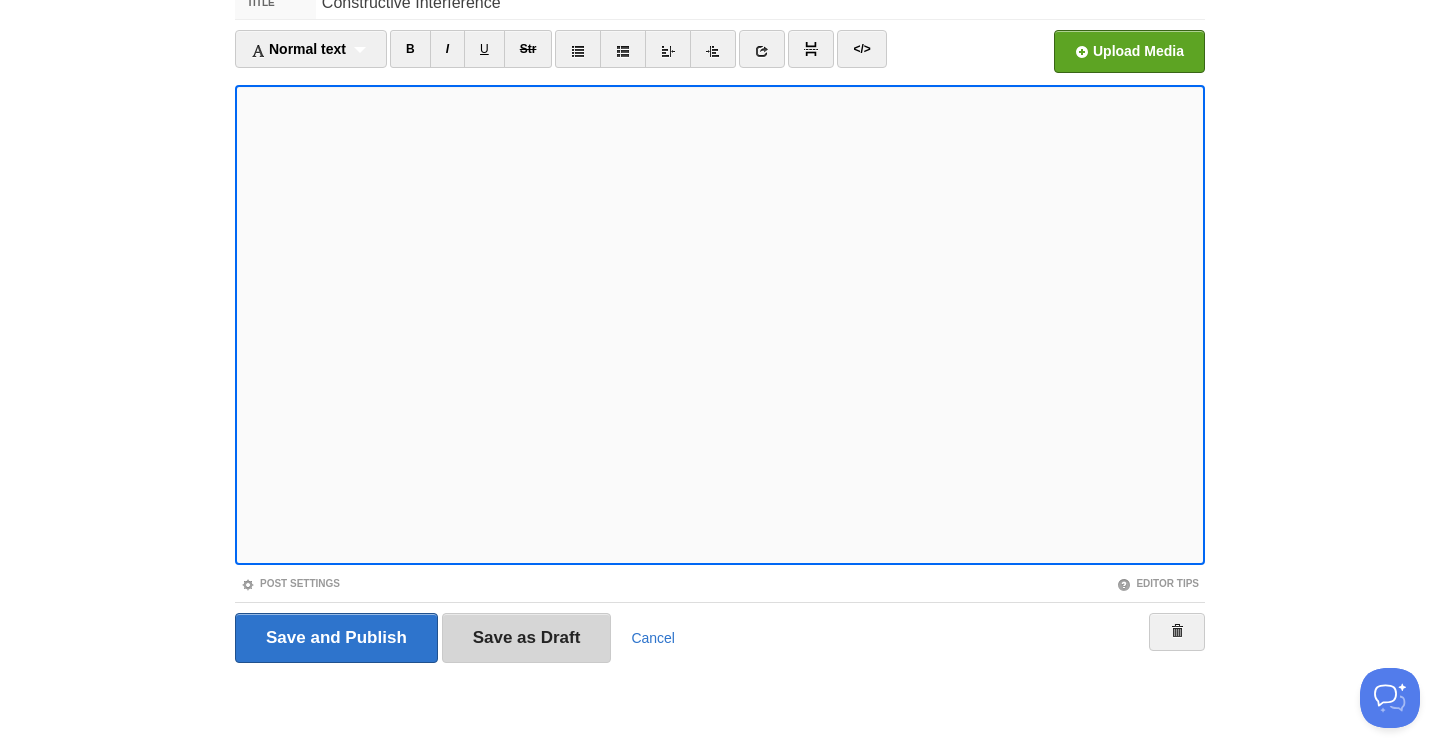 scroll, scrollTop: 148, scrollLeft: 0, axis: vertical 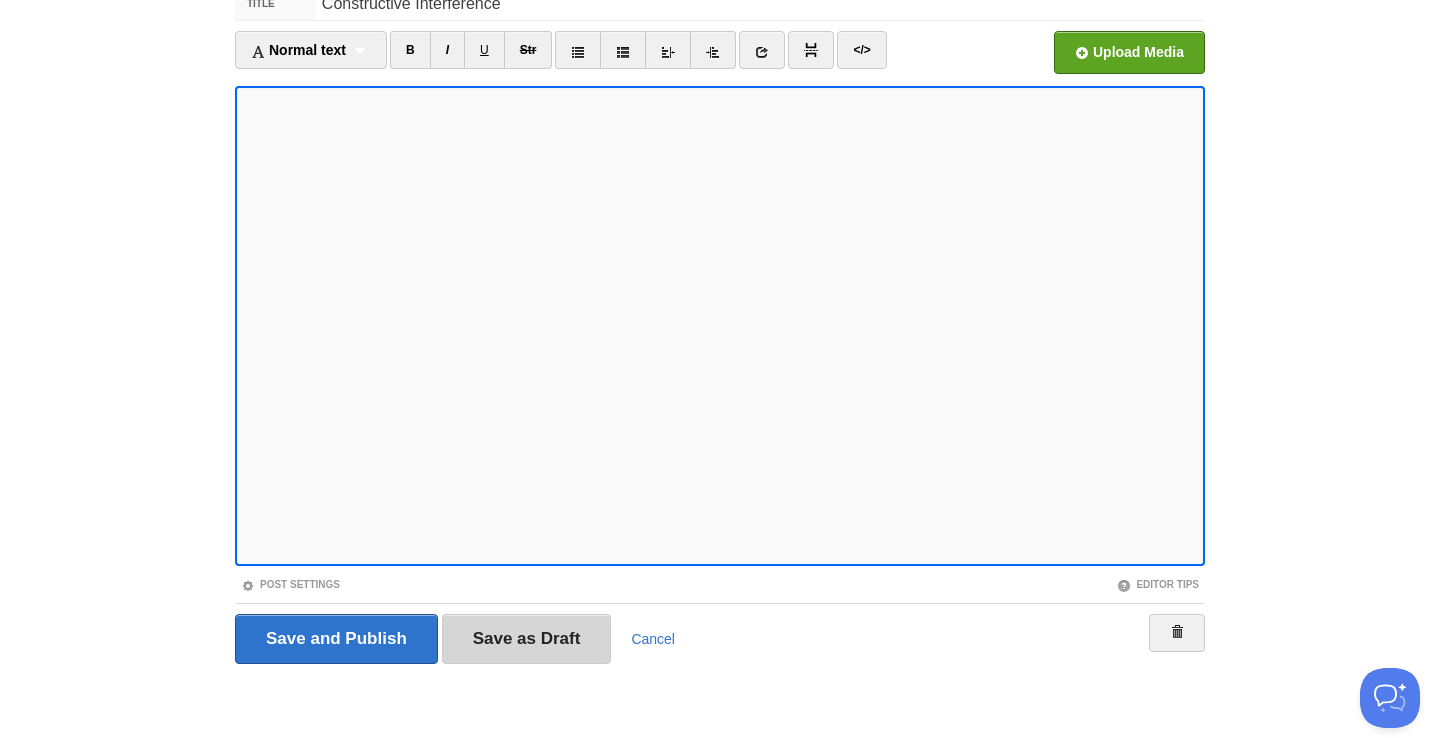 click on "Save as Draft" at bounding box center [527, 639] 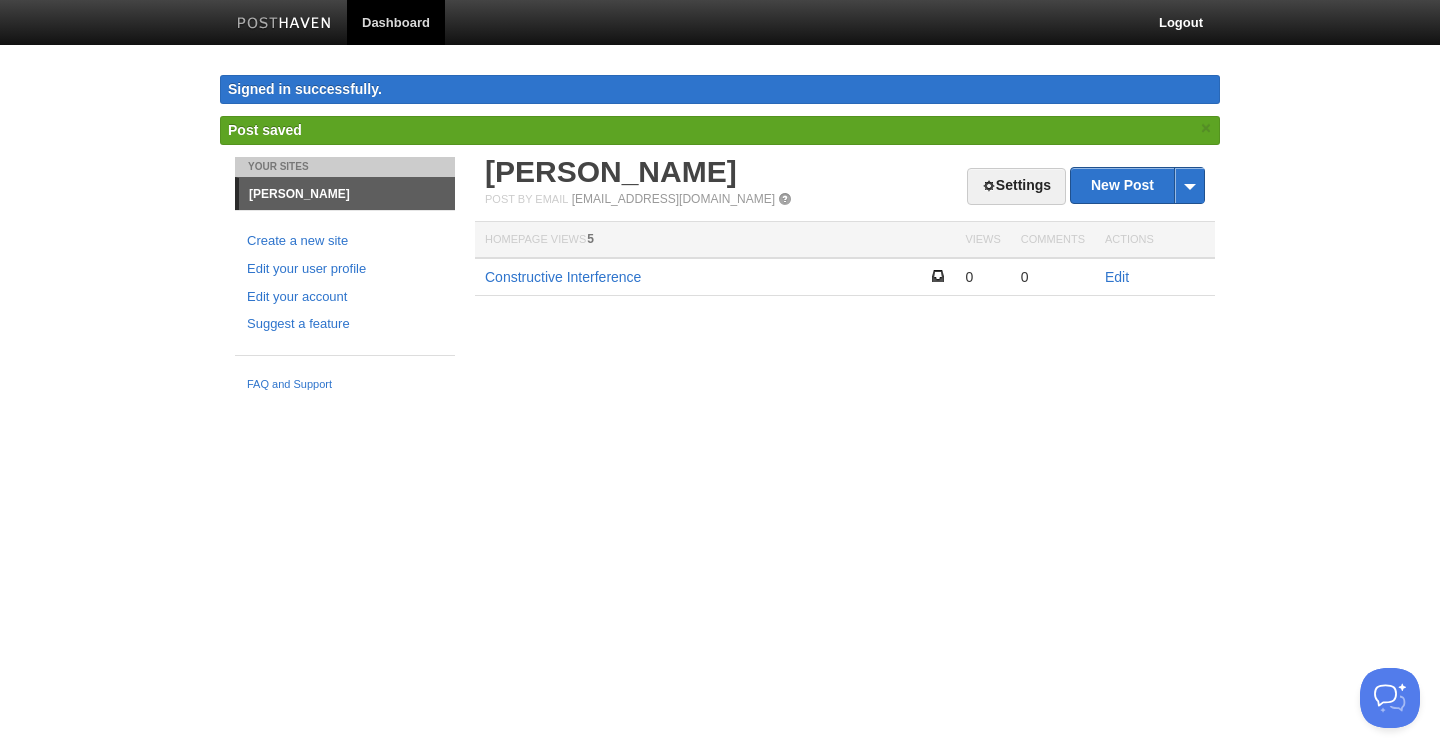 scroll, scrollTop: 0, scrollLeft: 0, axis: both 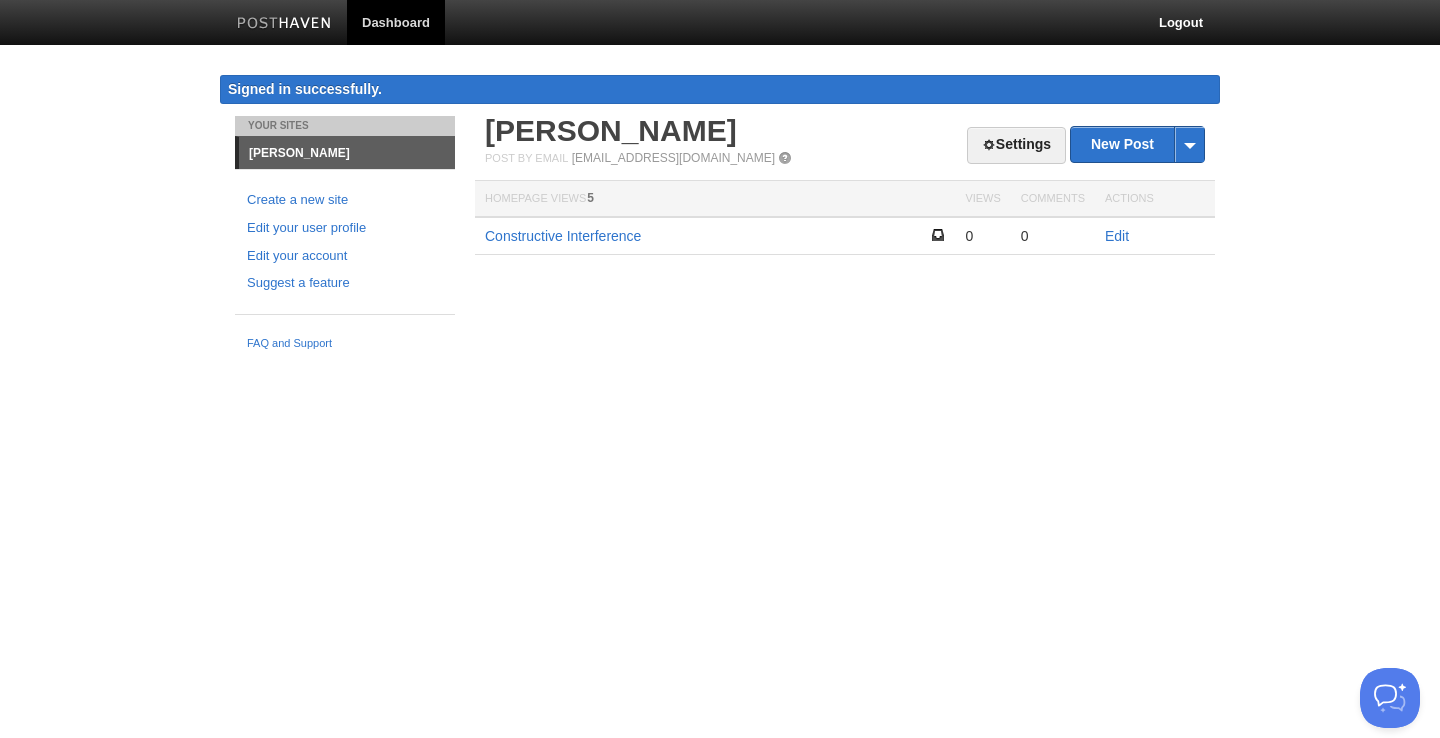 click on "Constructive Interference" at bounding box center (715, 236) 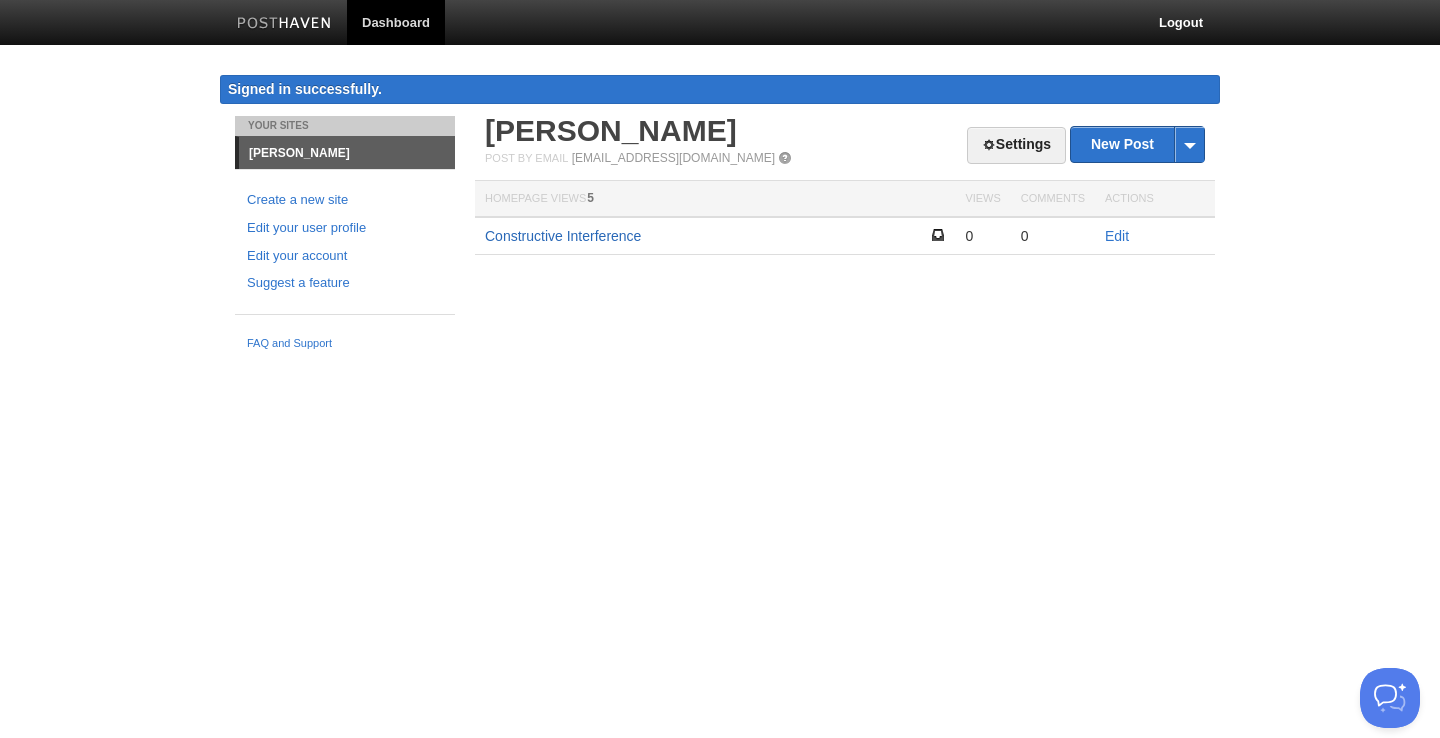 click on "Constructive Interference" at bounding box center [563, 236] 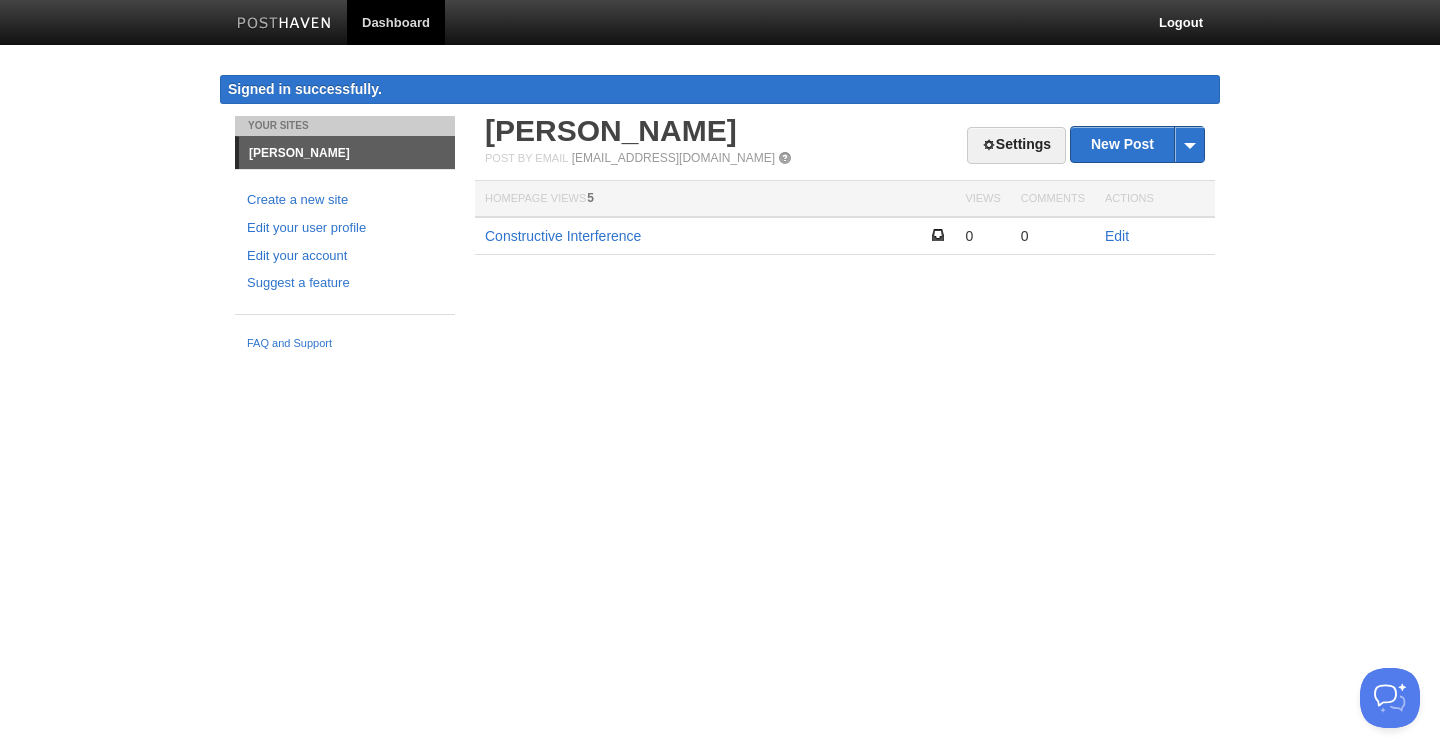 click on "Edit" at bounding box center (1155, 236) 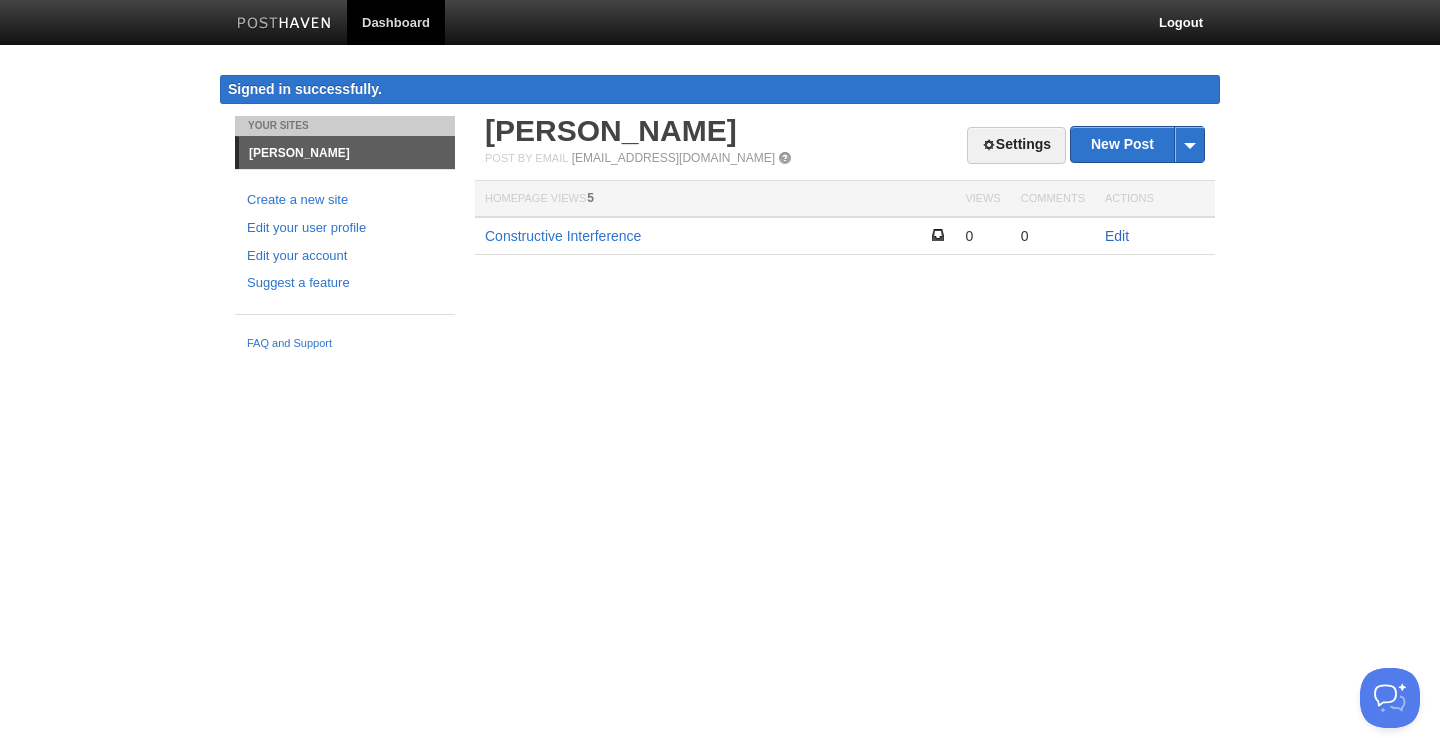 click on "Edit" at bounding box center (1117, 236) 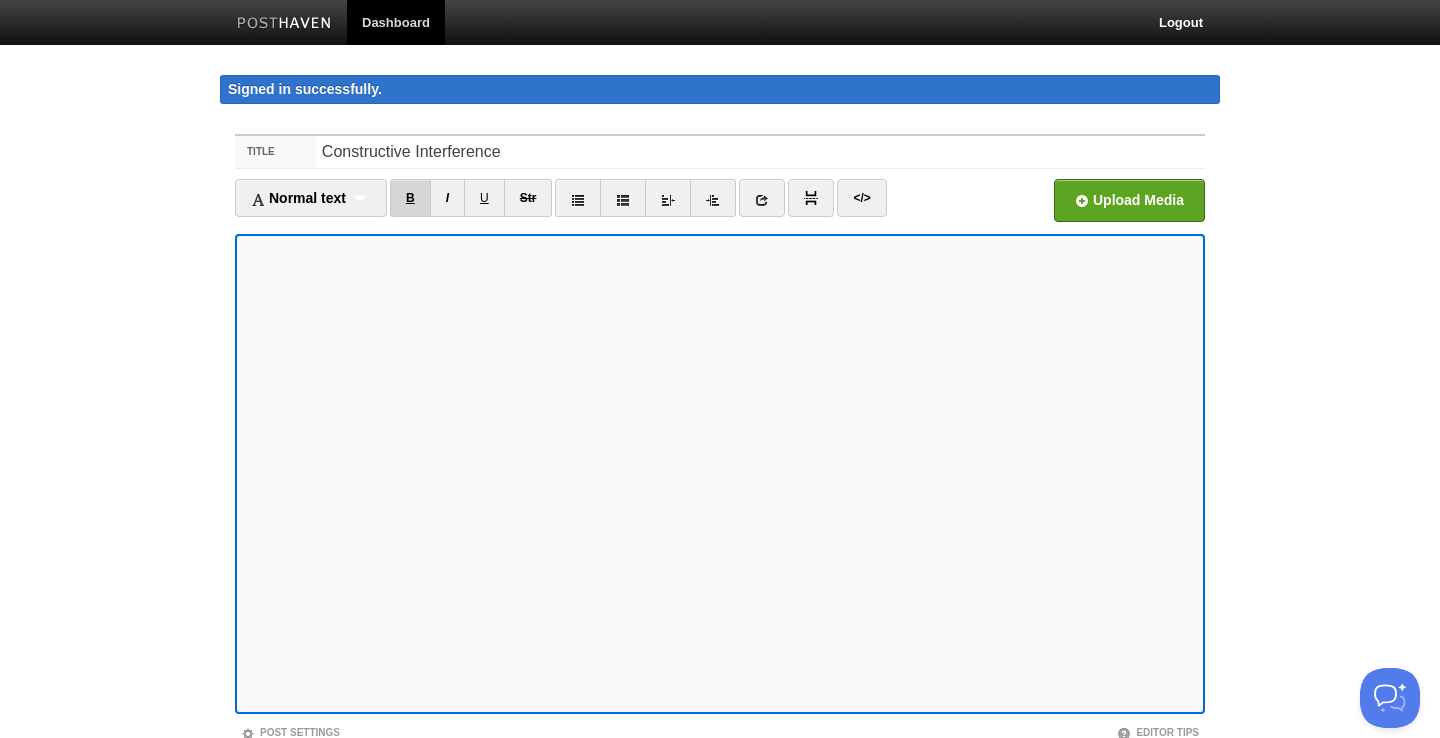 click on "B" at bounding box center [410, 198] 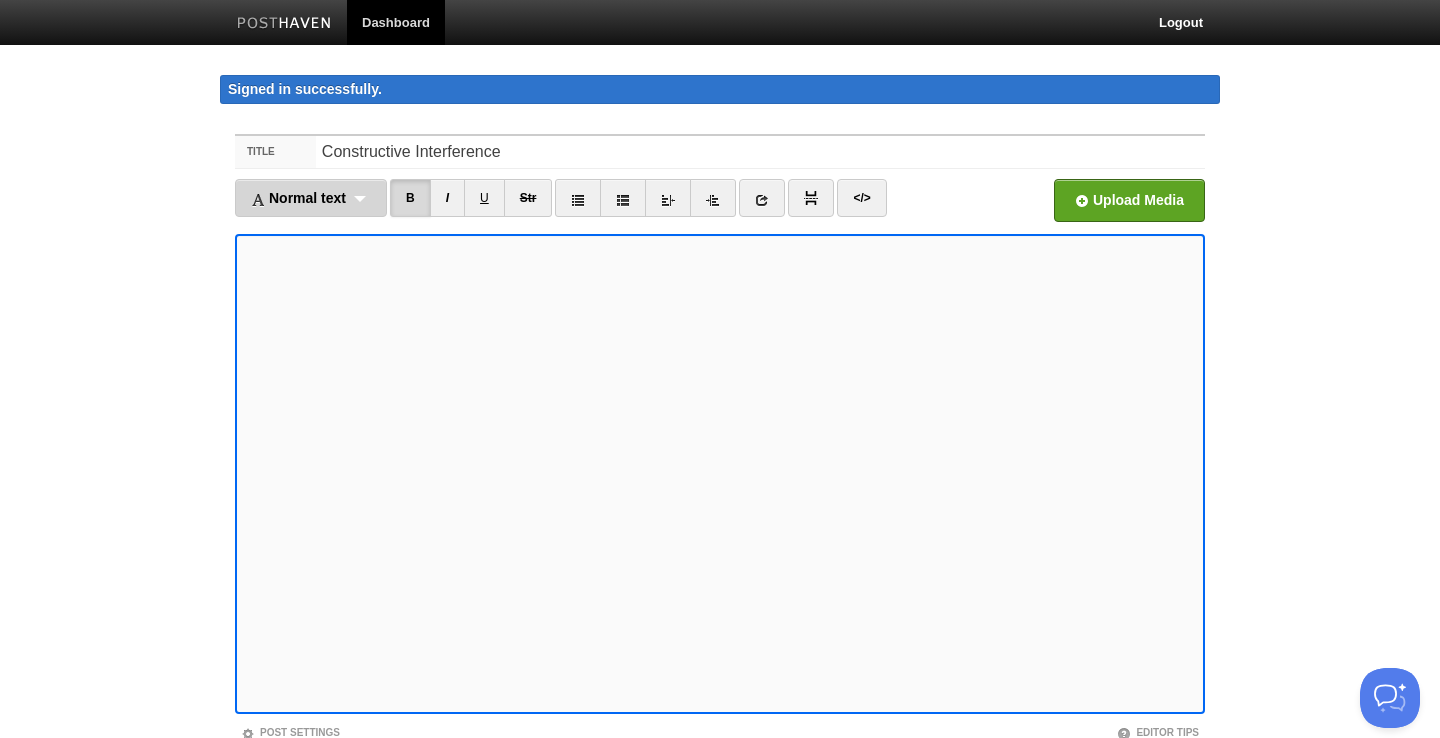 click on "Normal text
Normal text
Heading 1
Heading 2
Heading 3" at bounding box center (311, 198) 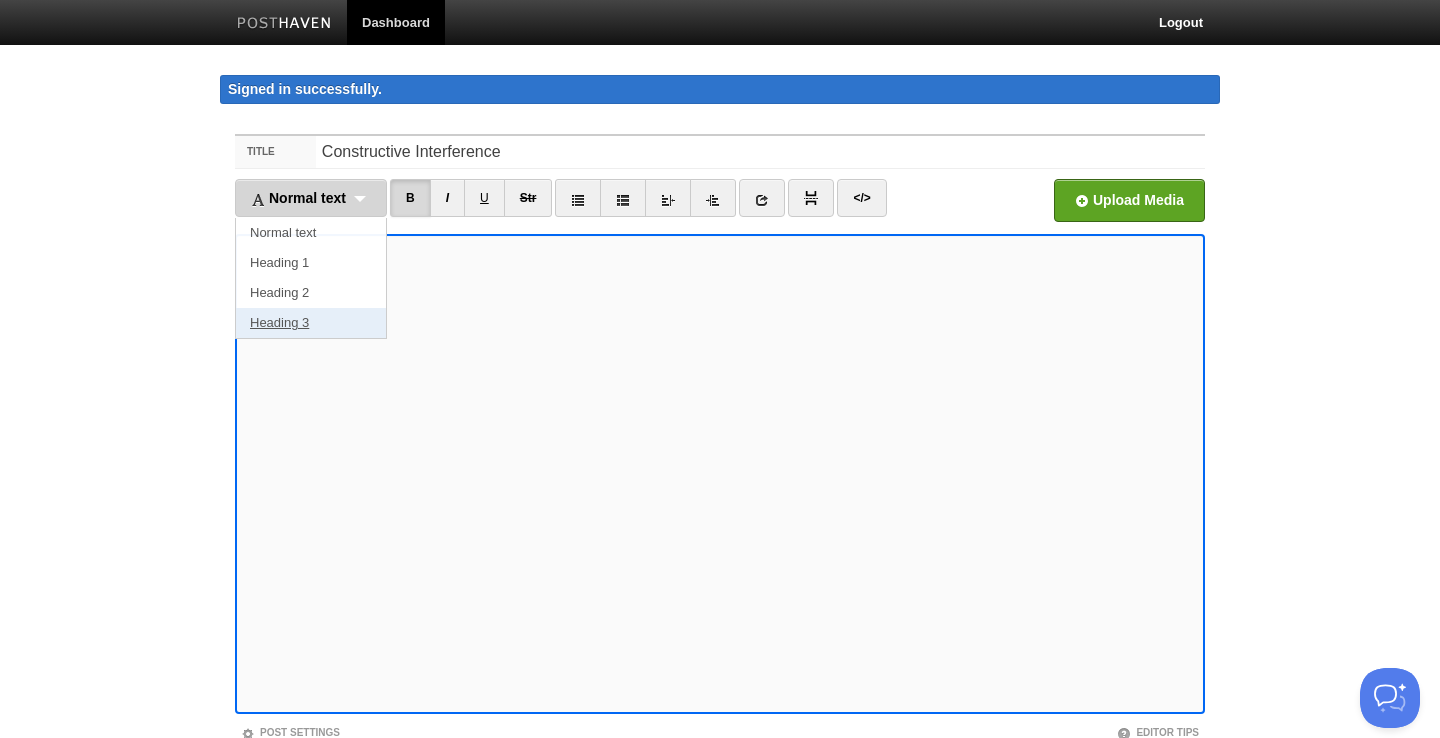 click on "Heading 3" at bounding box center [311, 323] 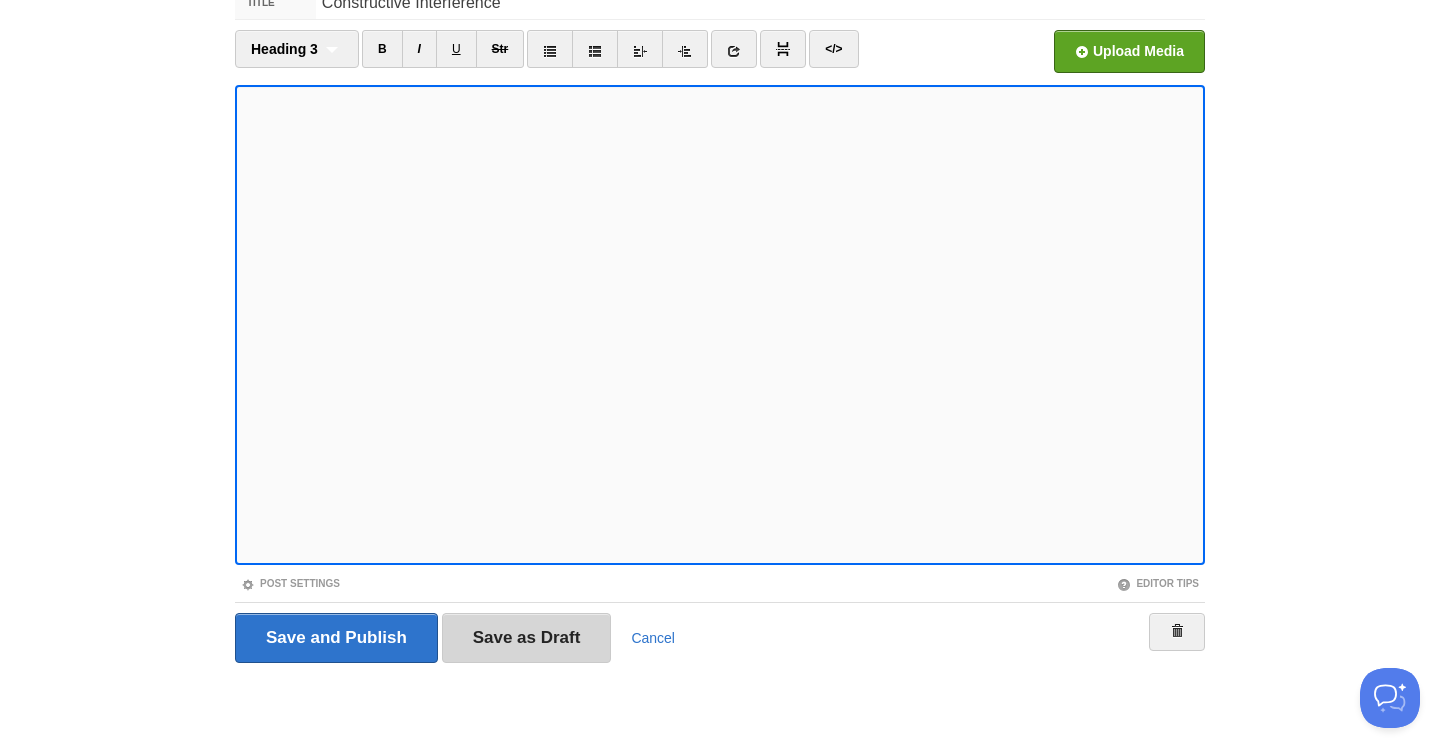 scroll, scrollTop: 148, scrollLeft: 0, axis: vertical 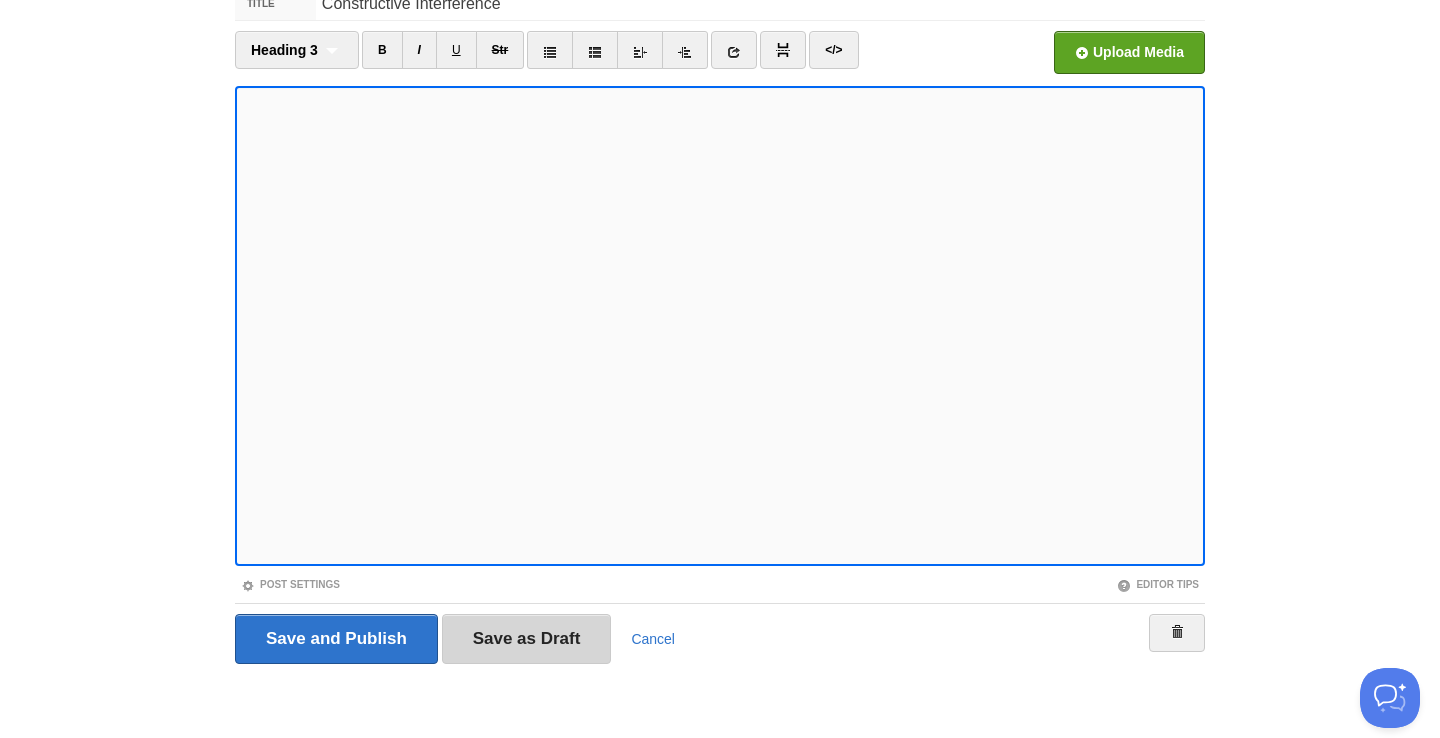 click on "Save as Draft" at bounding box center (527, 639) 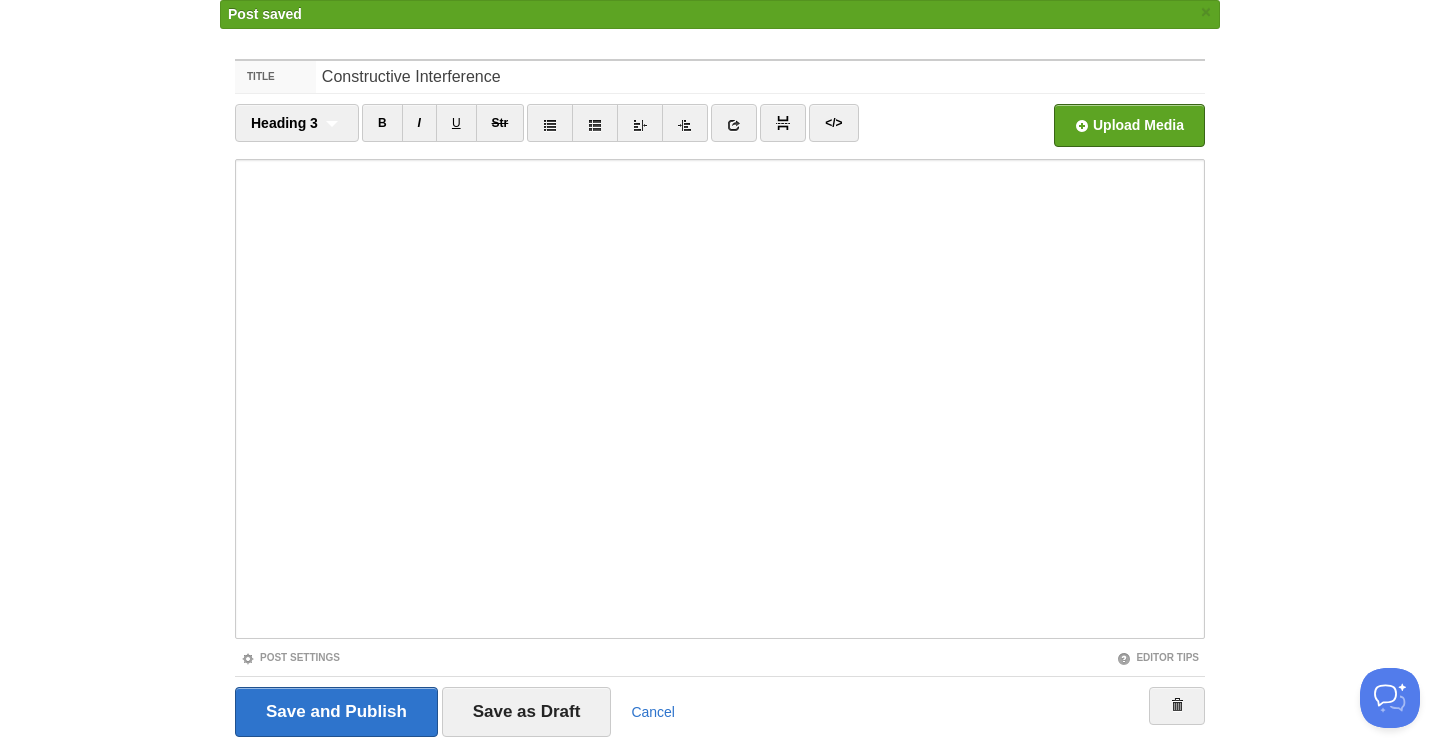 scroll, scrollTop: 0, scrollLeft: 0, axis: both 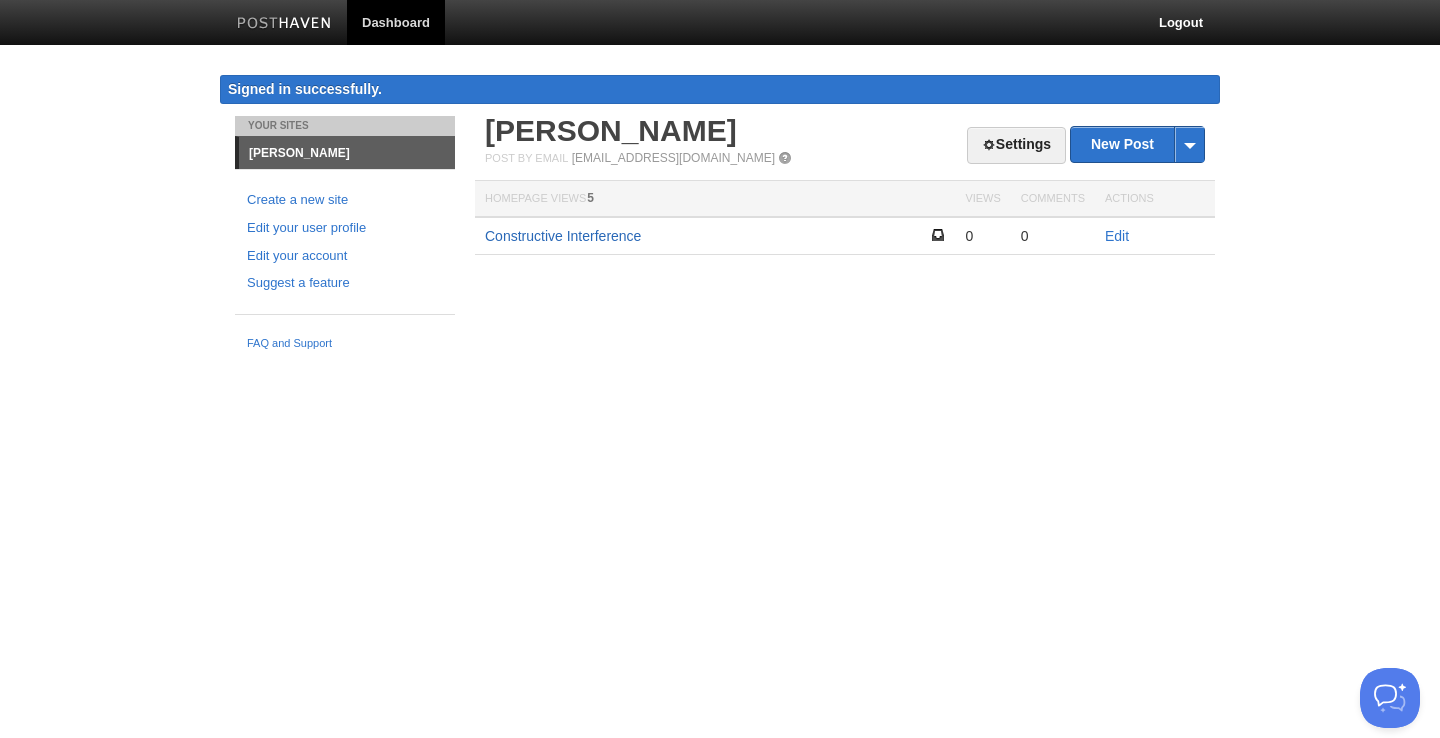 click on "Constructive Interference" at bounding box center (563, 236) 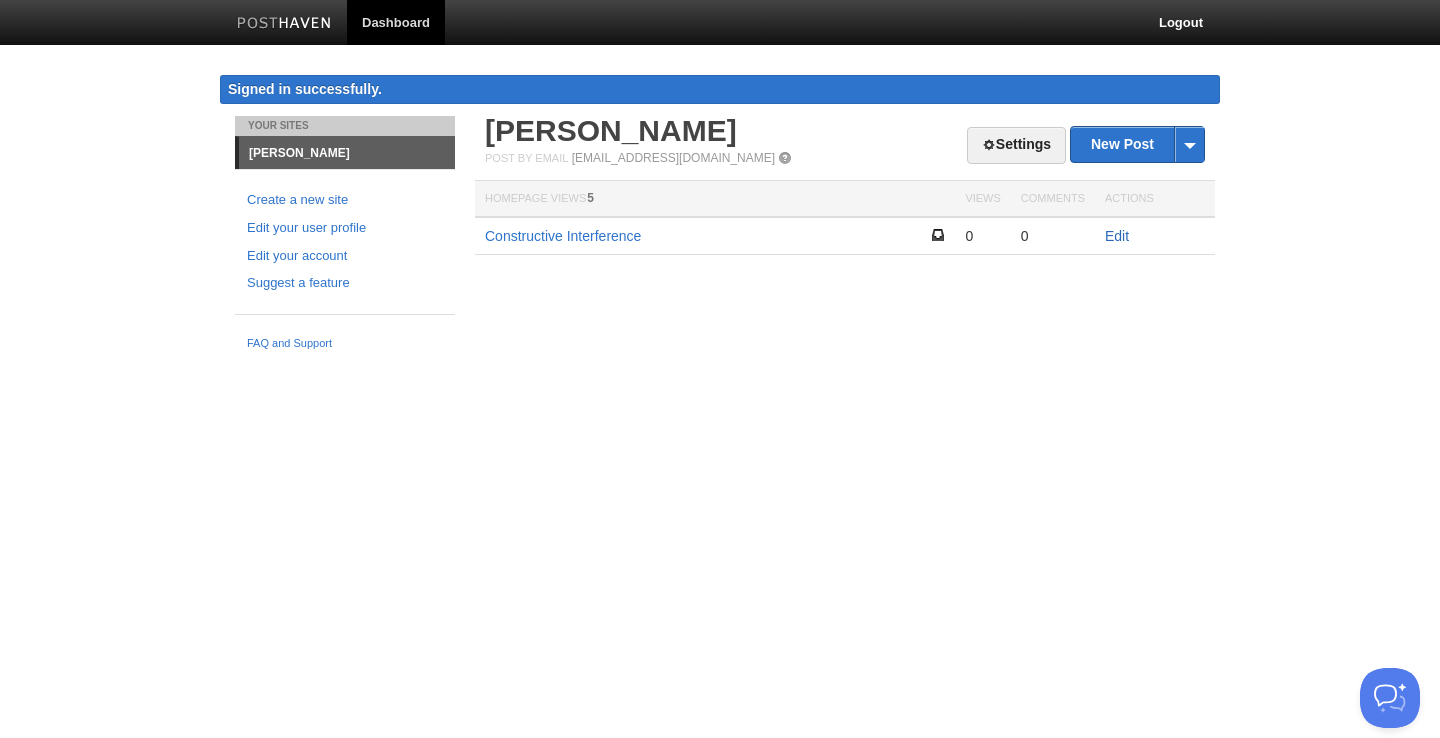 click on "Edit" at bounding box center (1117, 236) 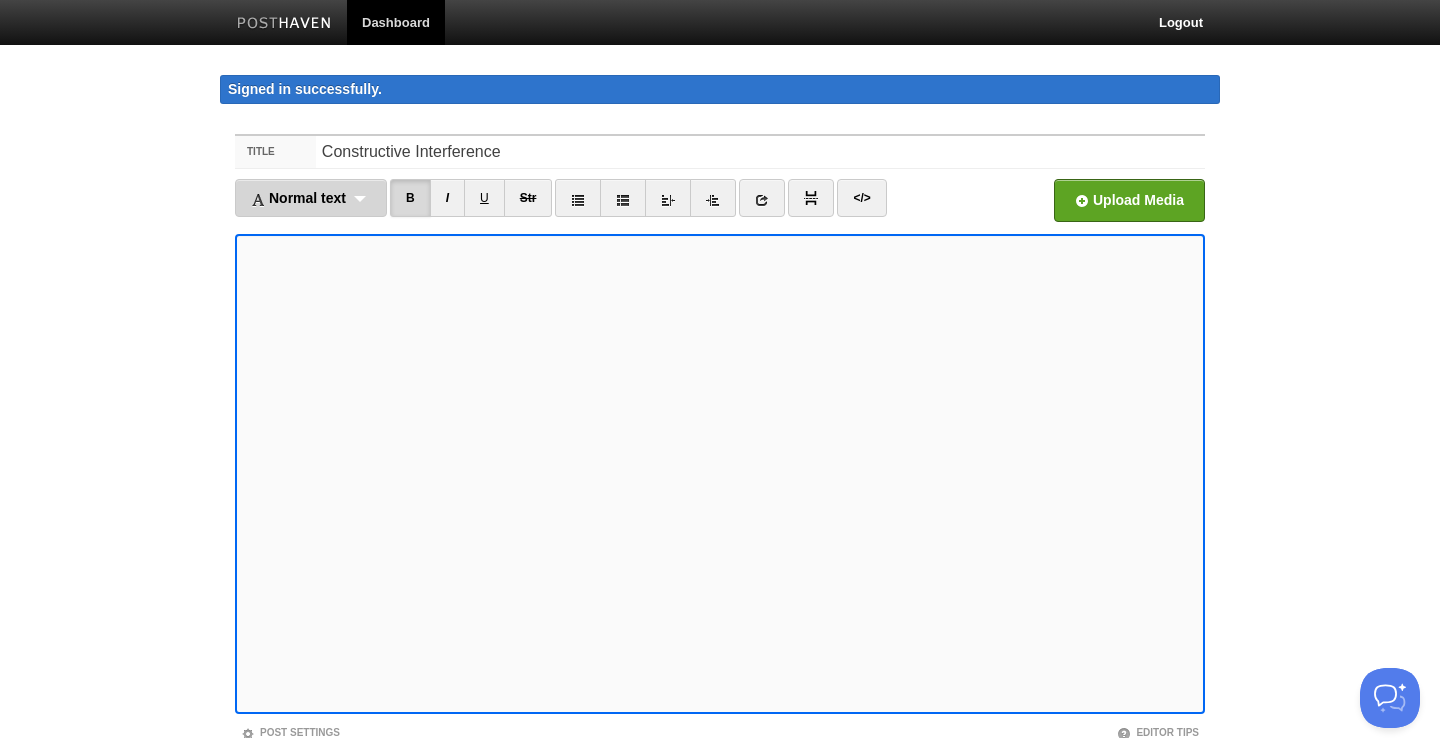 click on "Normal text
Normal text
Heading 1
Heading 2
Heading 3" at bounding box center [311, 198] 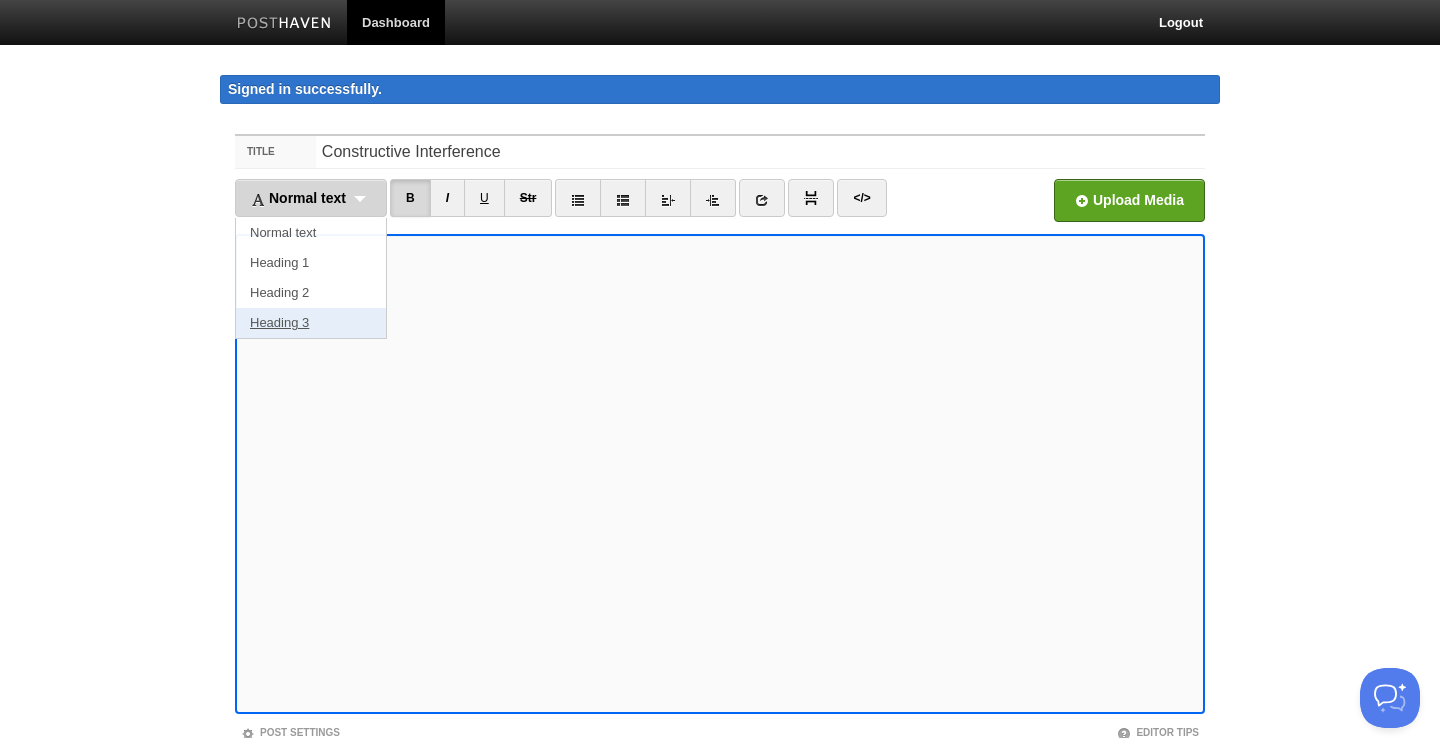 click on "Heading 3" at bounding box center [311, 323] 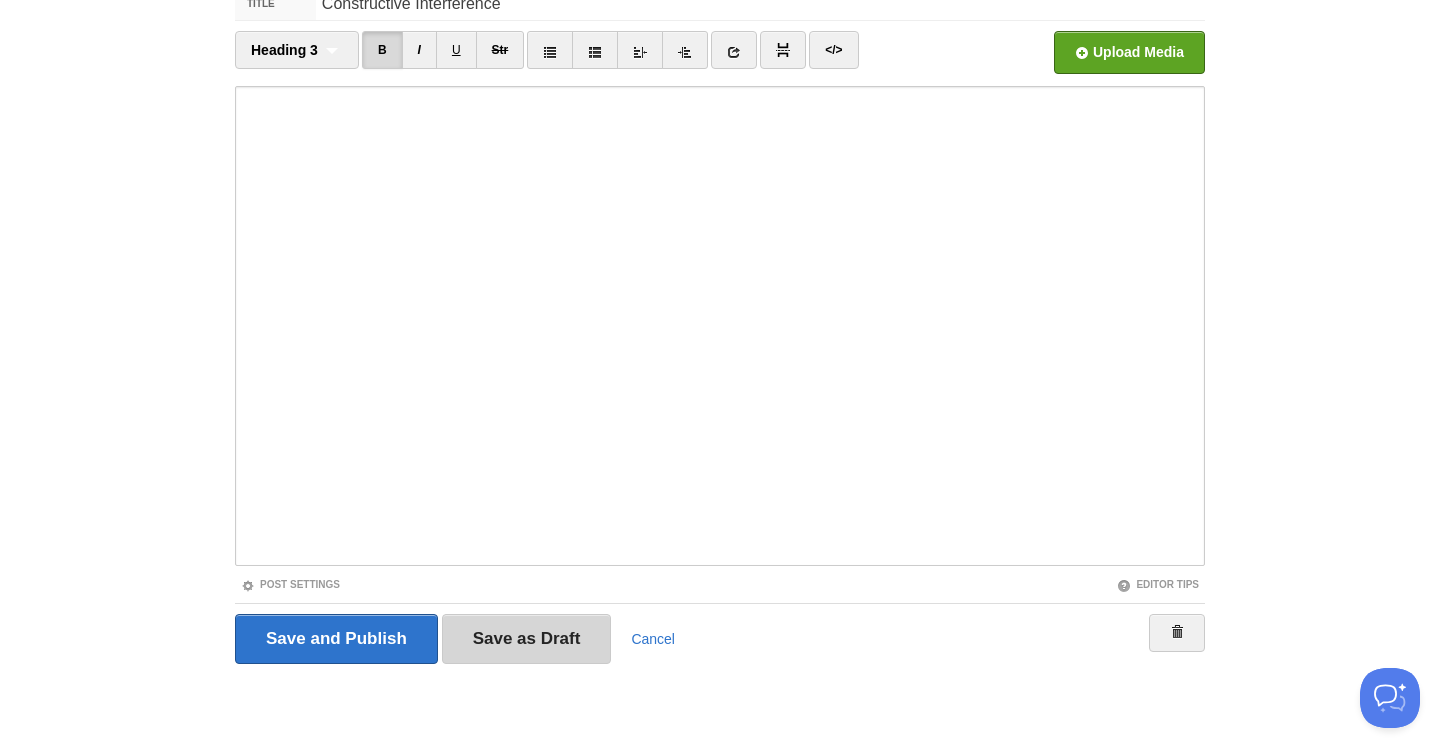 click on "Save as Draft" at bounding box center (527, 639) 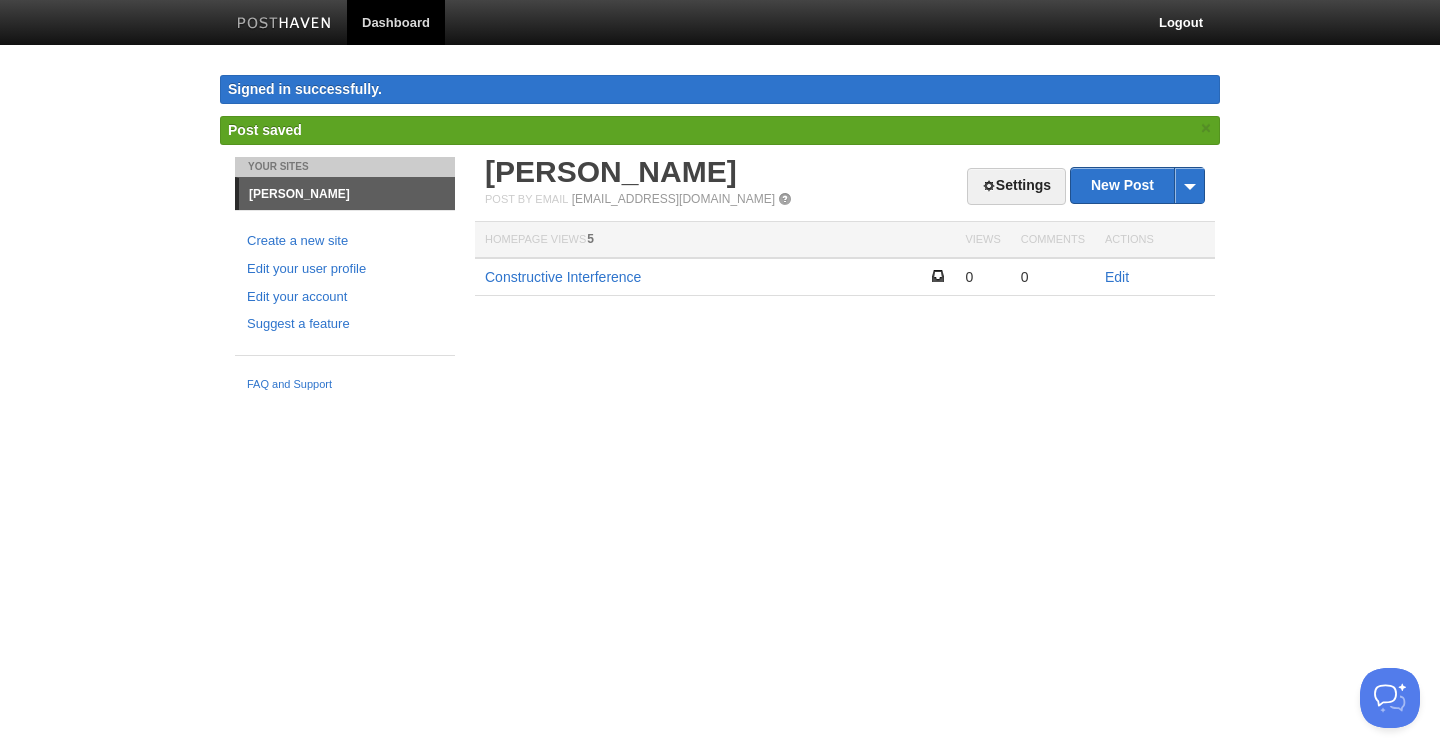 scroll, scrollTop: 0, scrollLeft: 0, axis: both 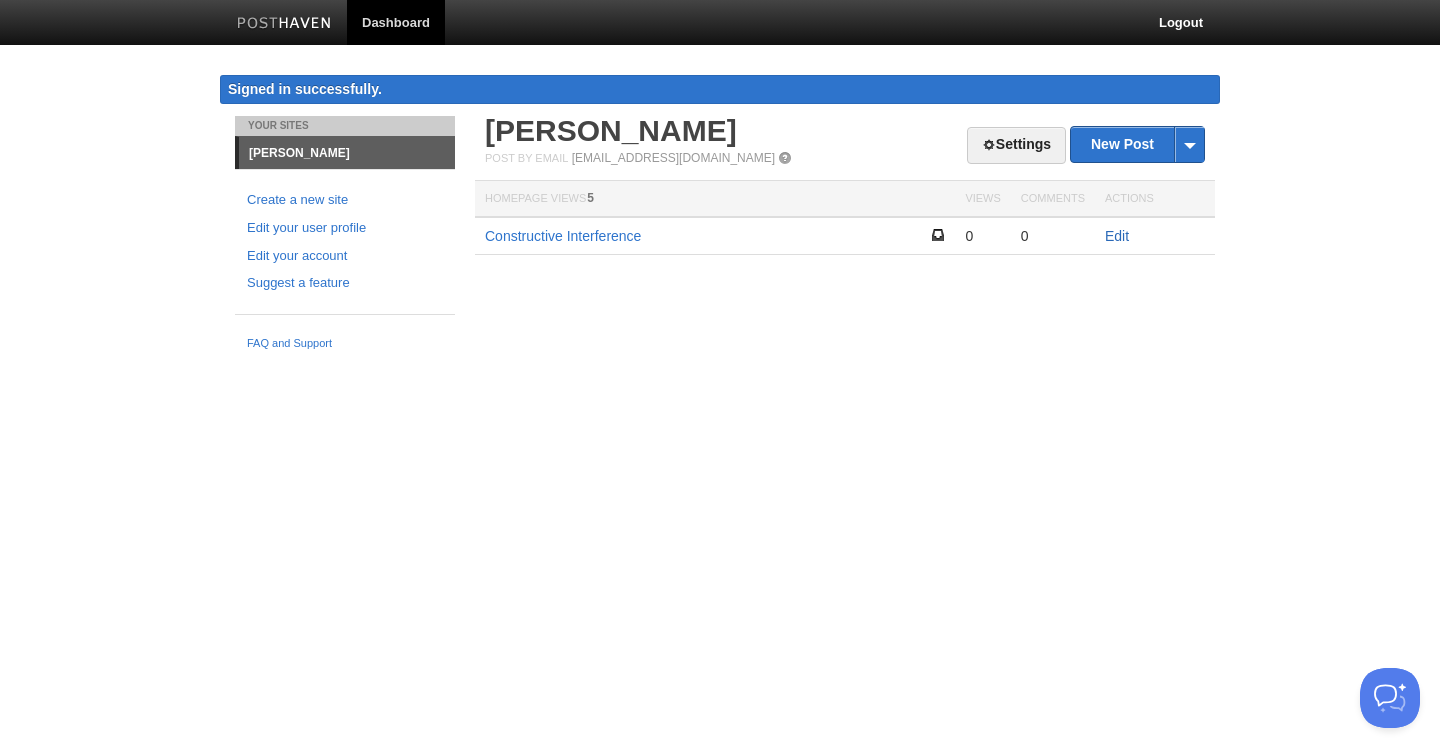 click on "Edit" at bounding box center [1117, 236] 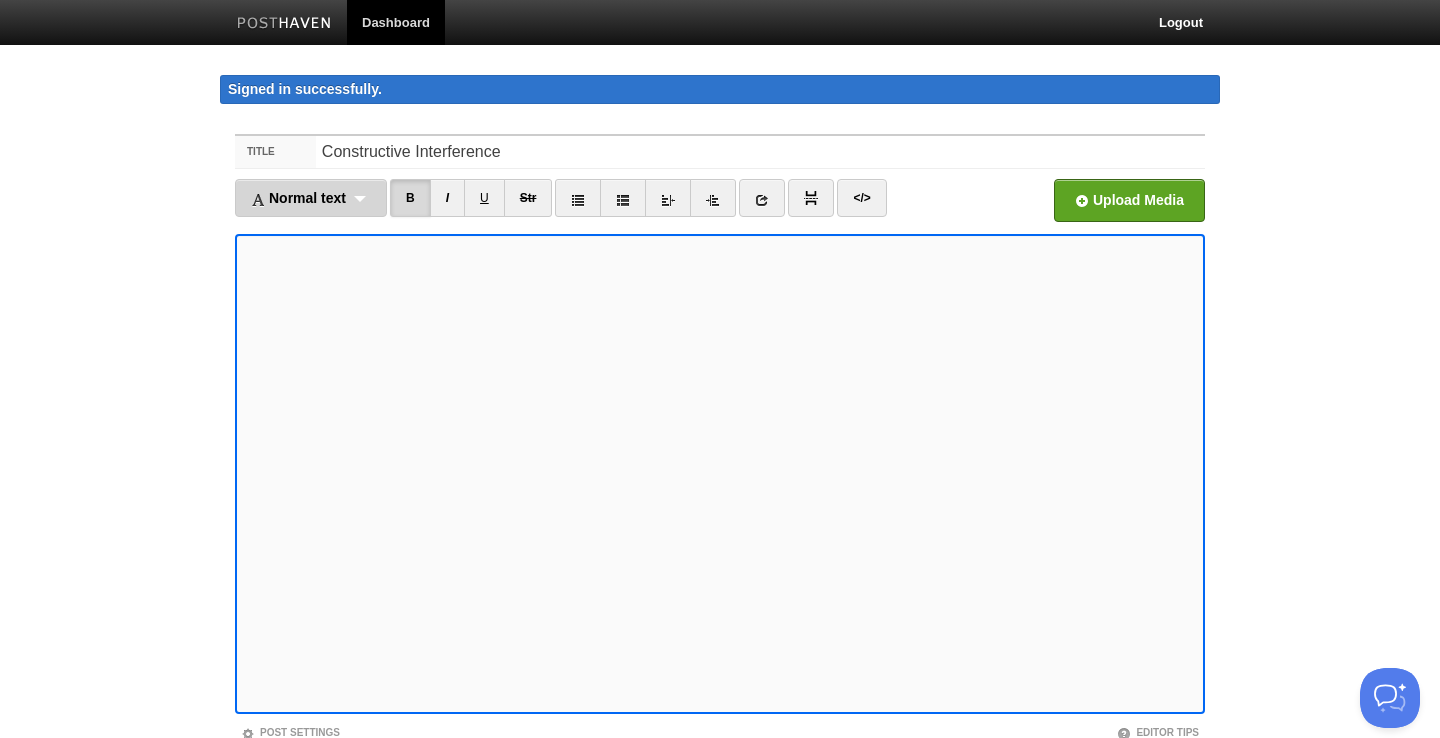 click on "Normal text
Normal text
Heading 1
Heading 2
Heading 3" at bounding box center (311, 198) 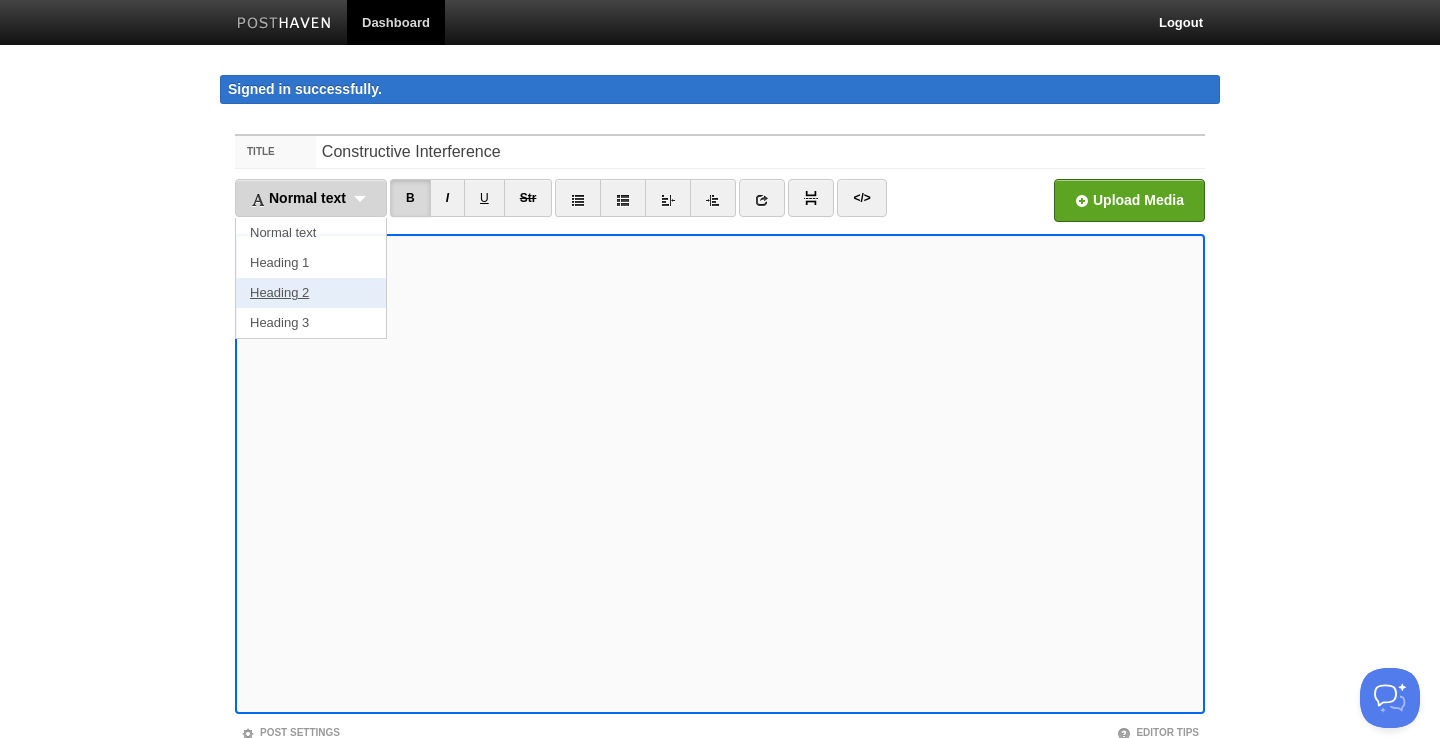 click on "Heading 2" at bounding box center [311, 293] 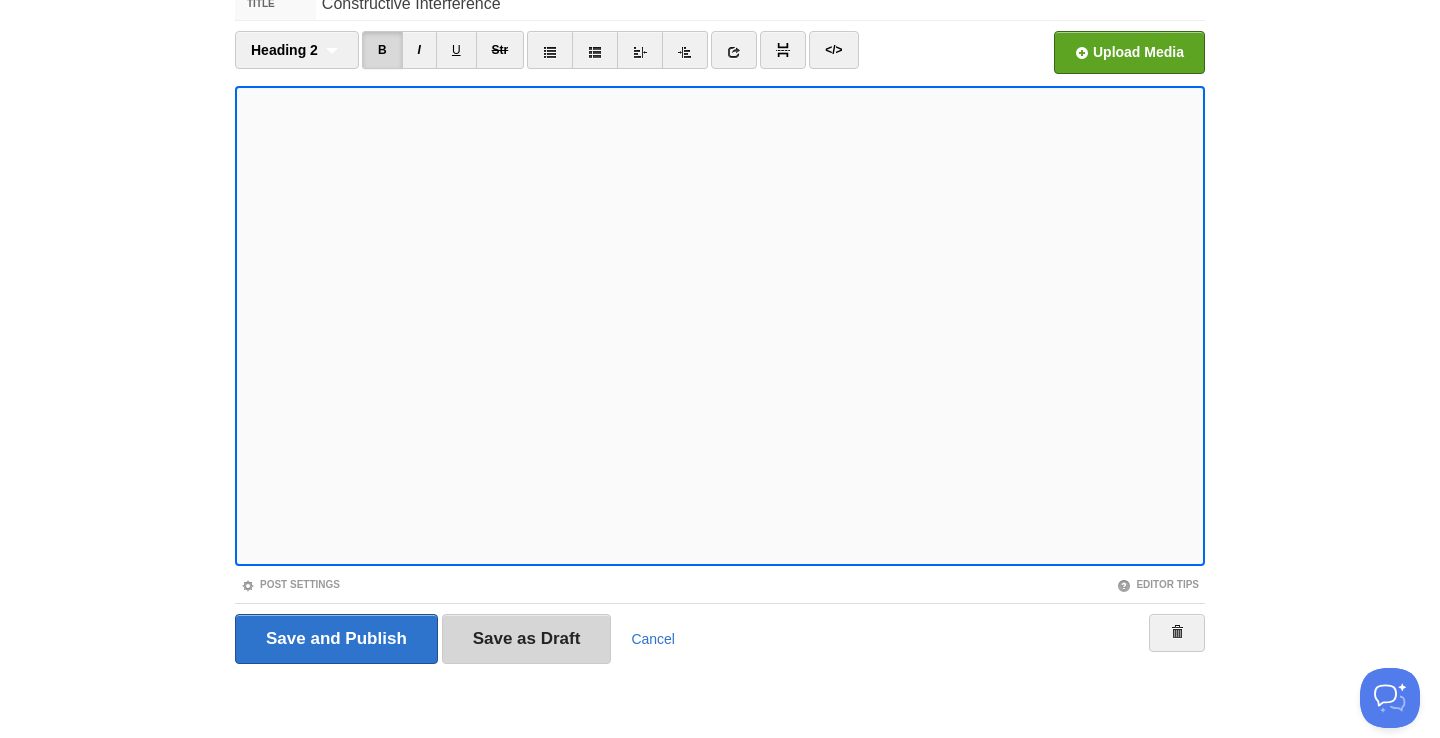 click on "Save as Draft" at bounding box center [527, 639] 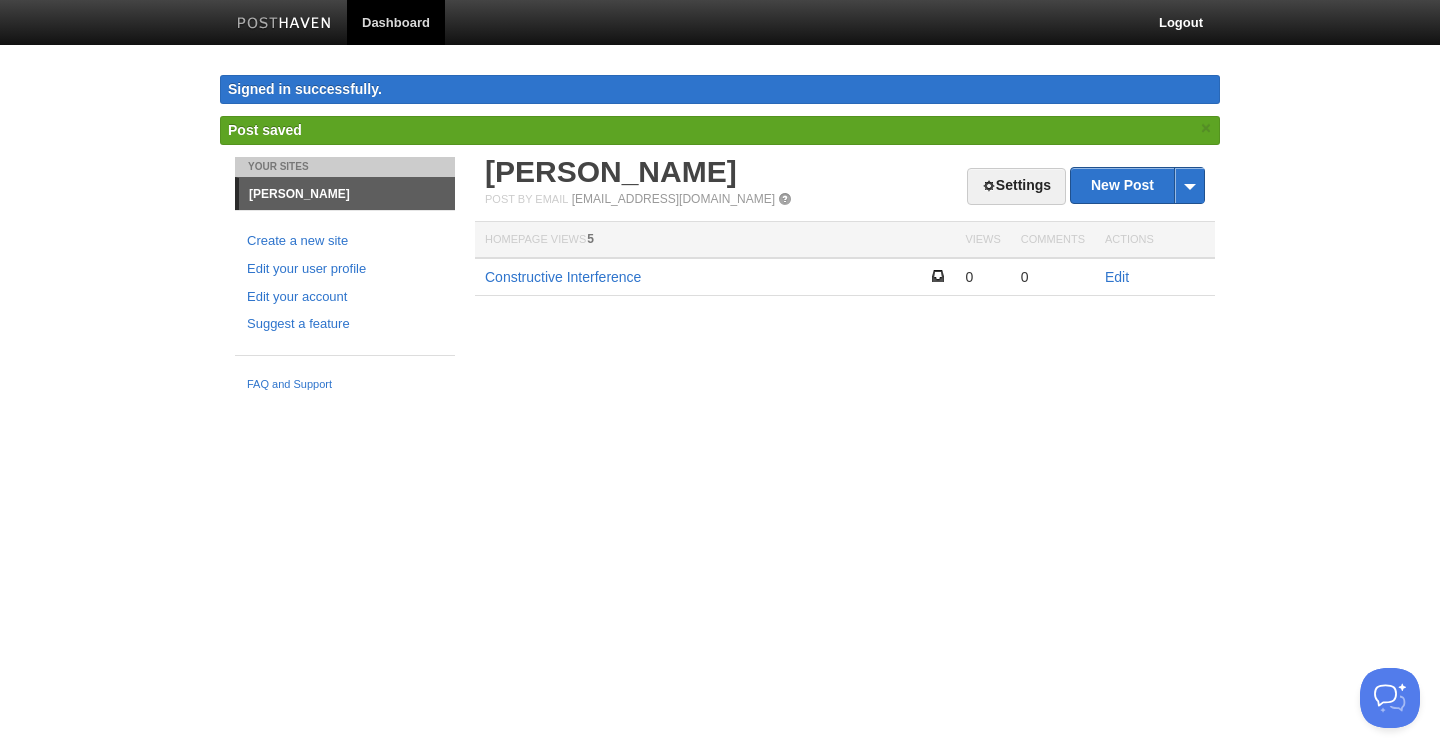 scroll, scrollTop: 0, scrollLeft: 0, axis: both 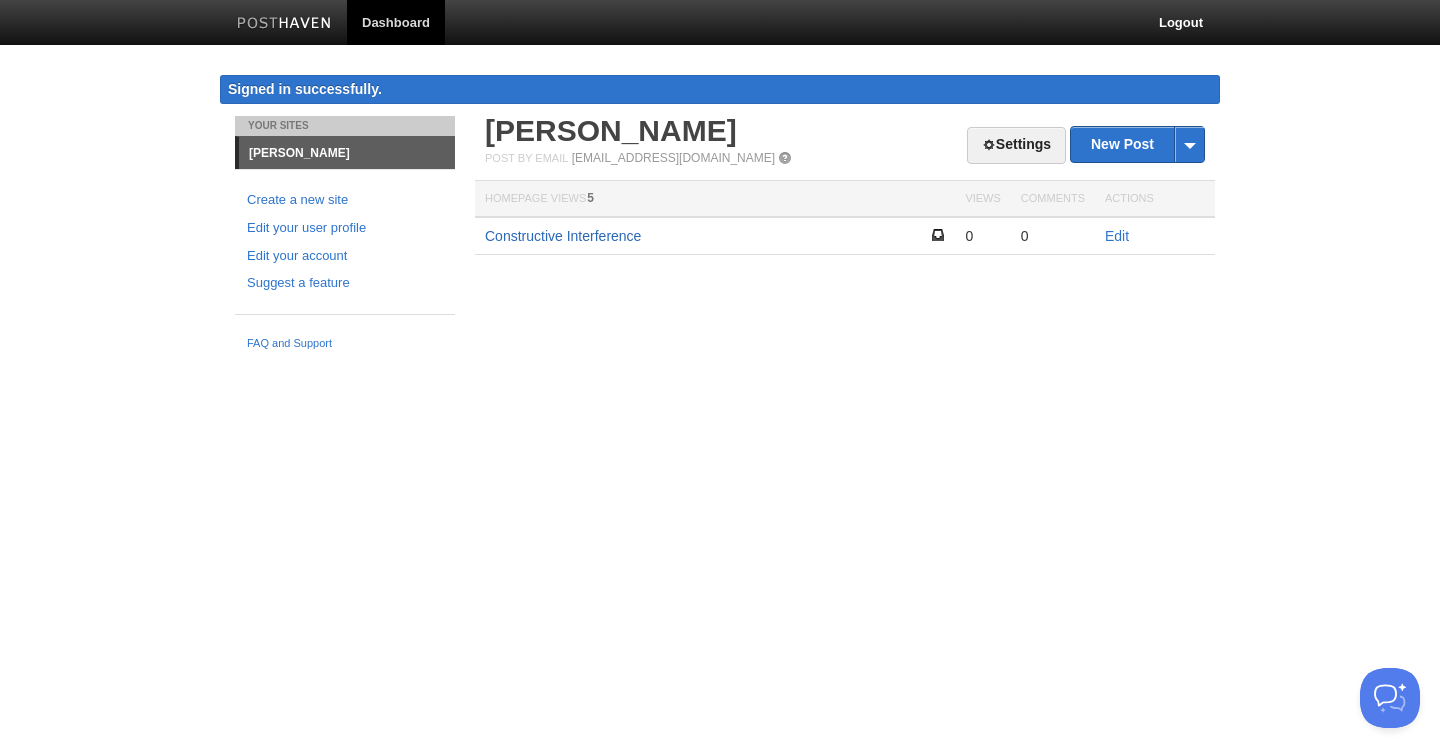 click on "Constructive Interference" at bounding box center (563, 236) 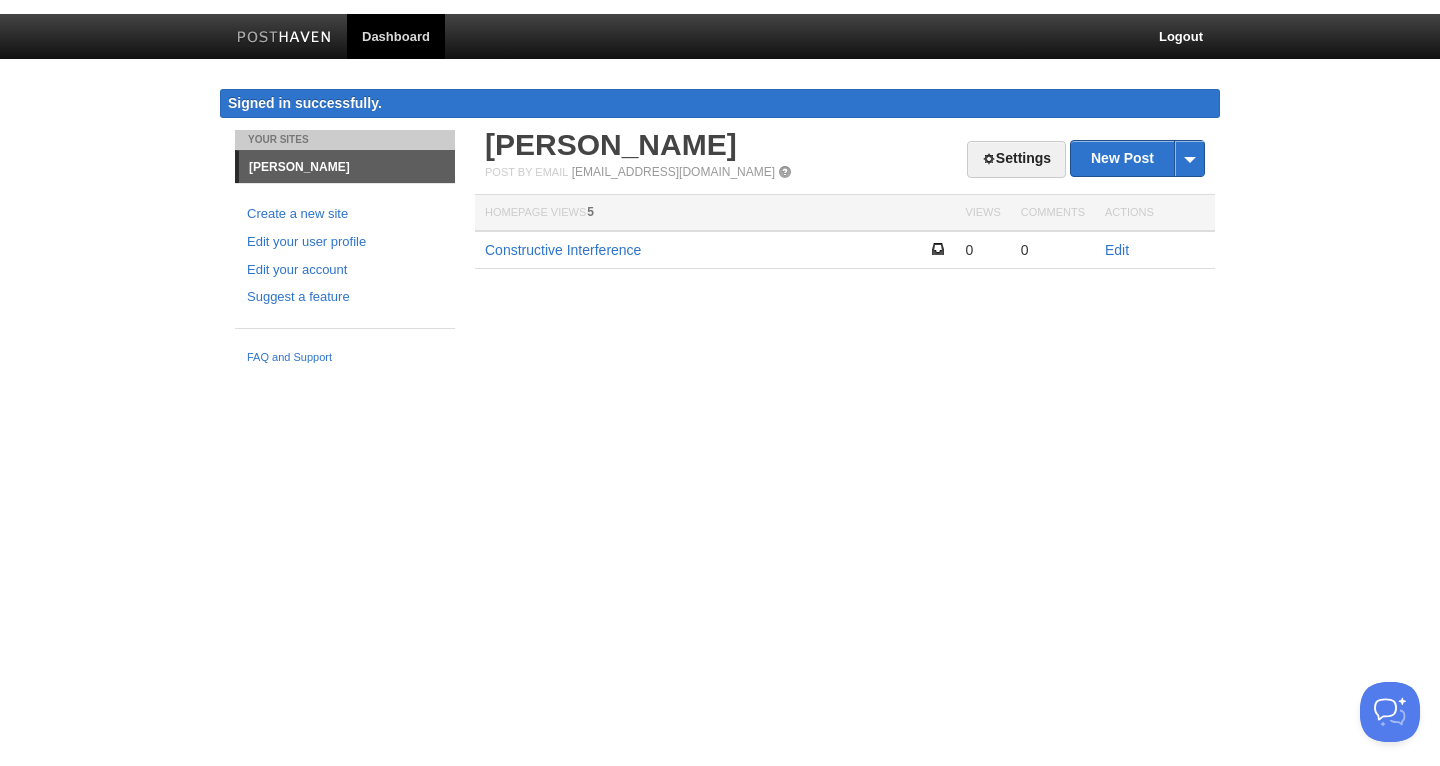 scroll, scrollTop: 0, scrollLeft: 0, axis: both 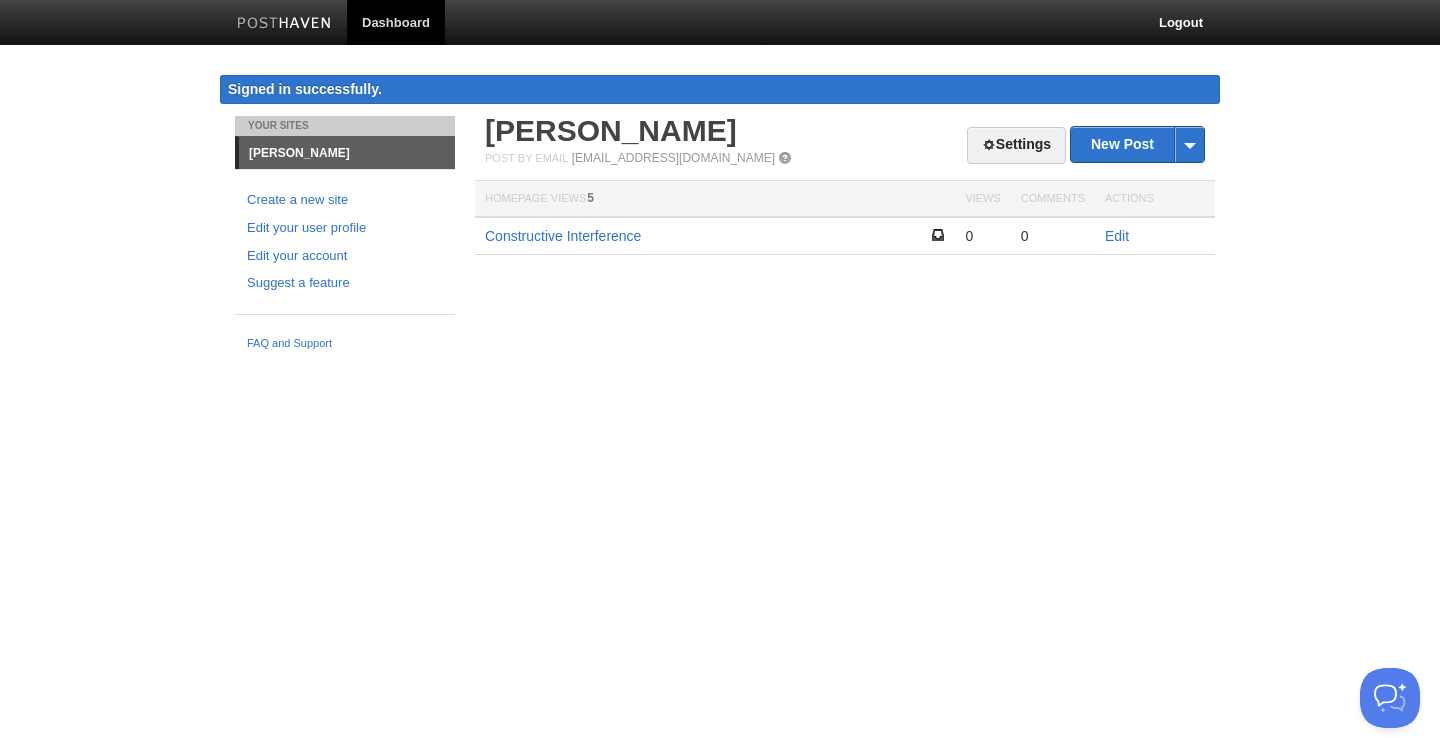 drag, startPoint x: 1221, startPoint y: 22, endPoint x: 940, endPoint y: 370, distance: 447.28625 